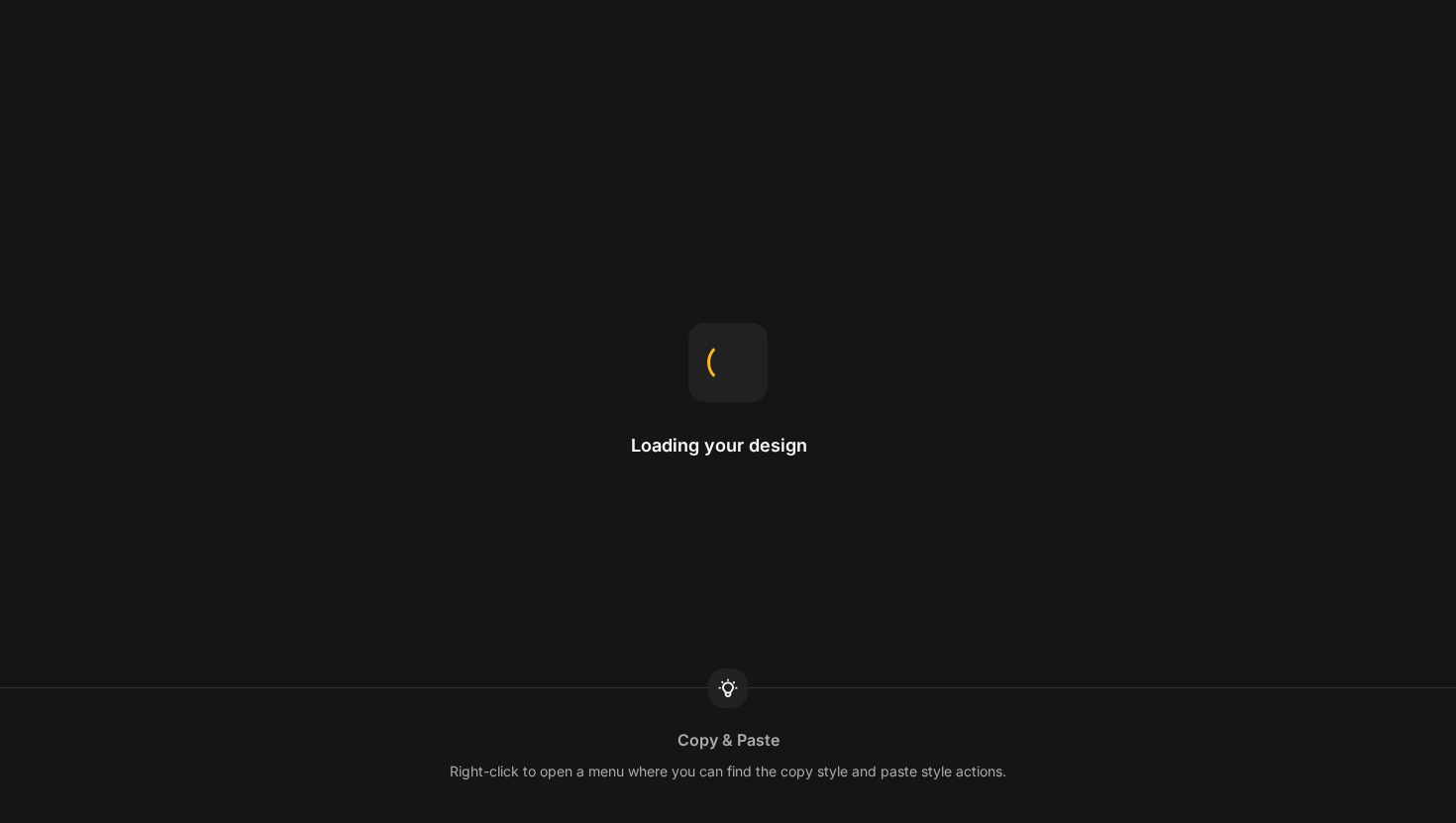 scroll, scrollTop: 0, scrollLeft: 0, axis: both 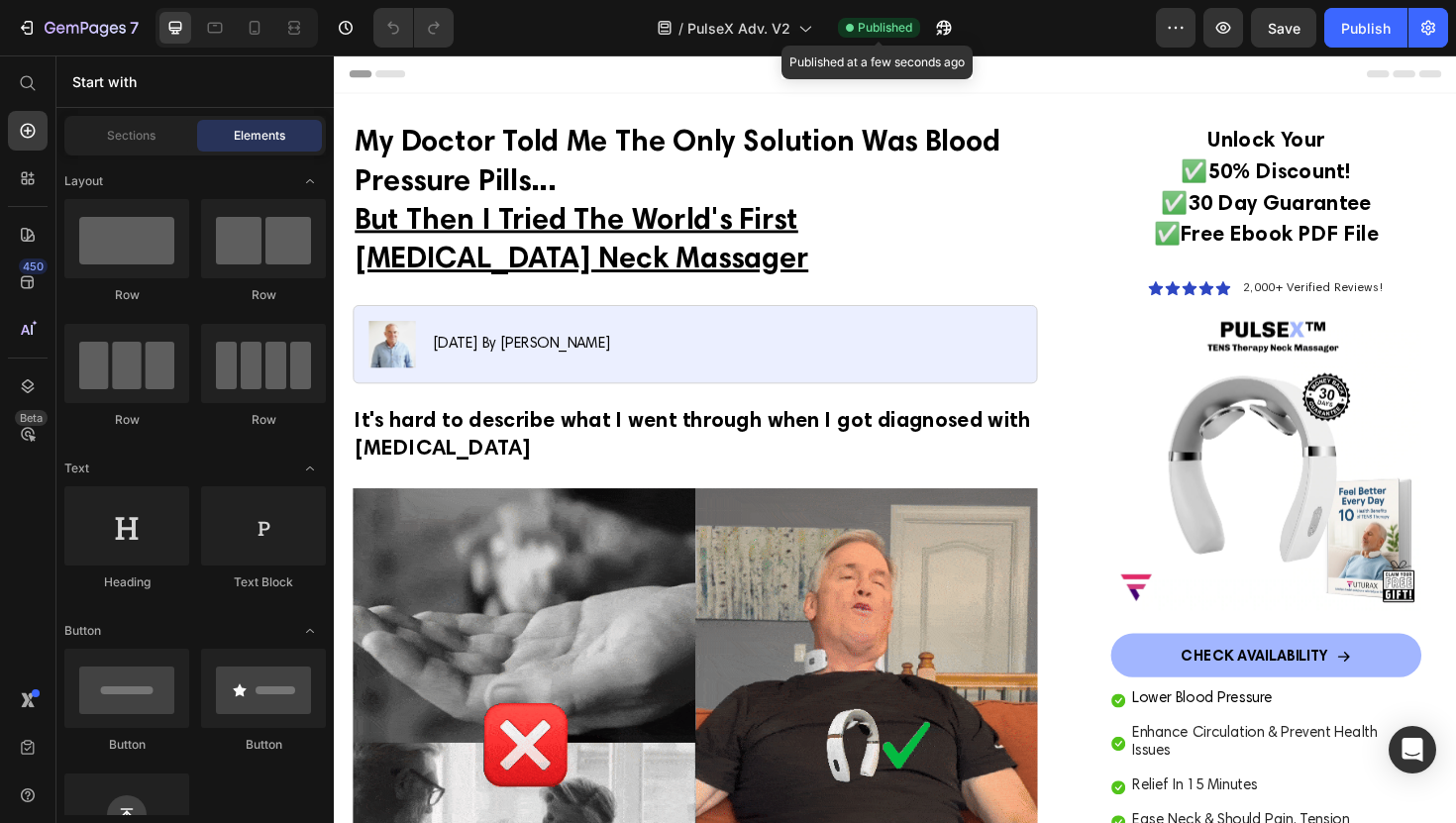 click on "Published" at bounding box center (884, 28) 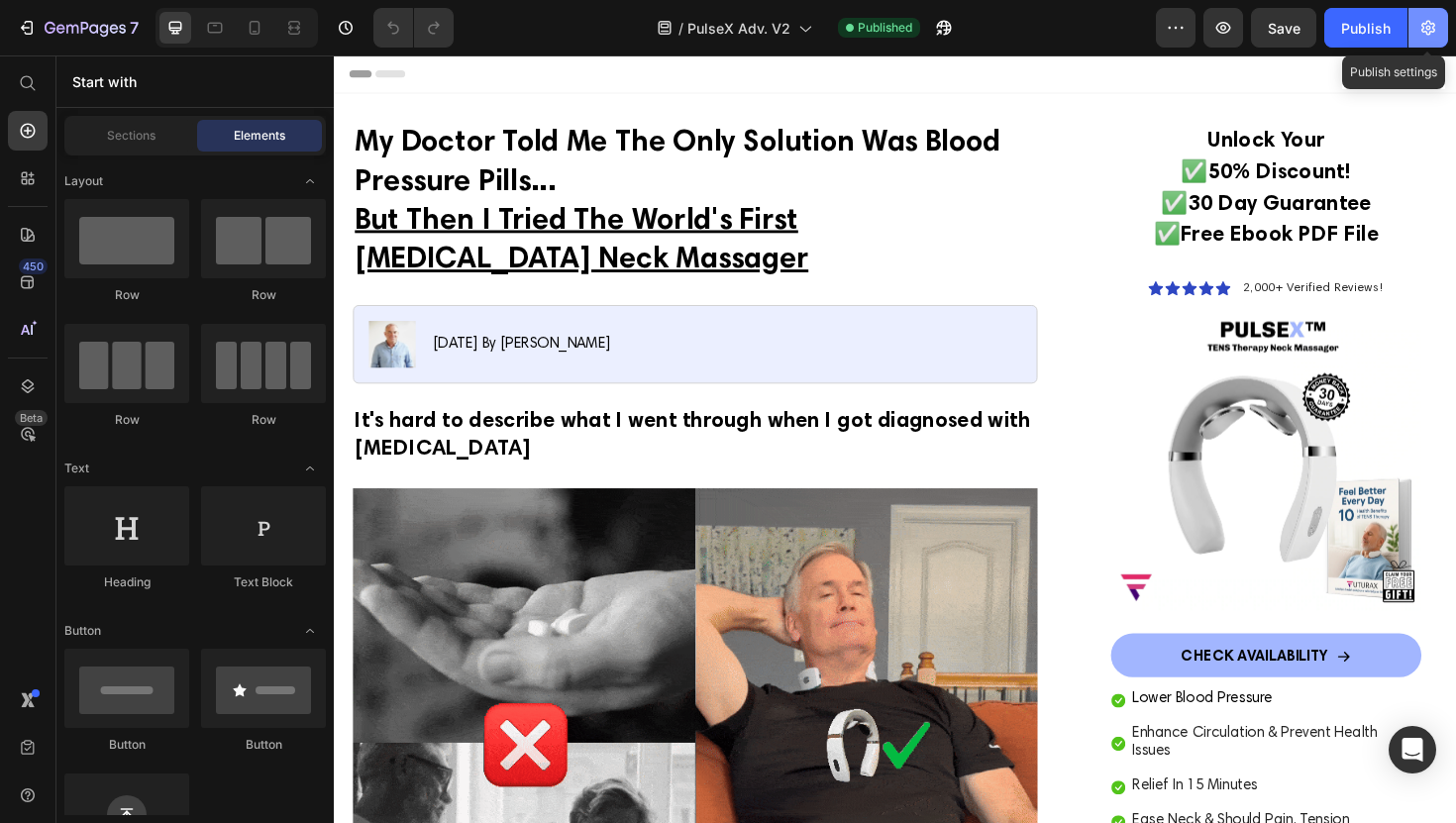 click 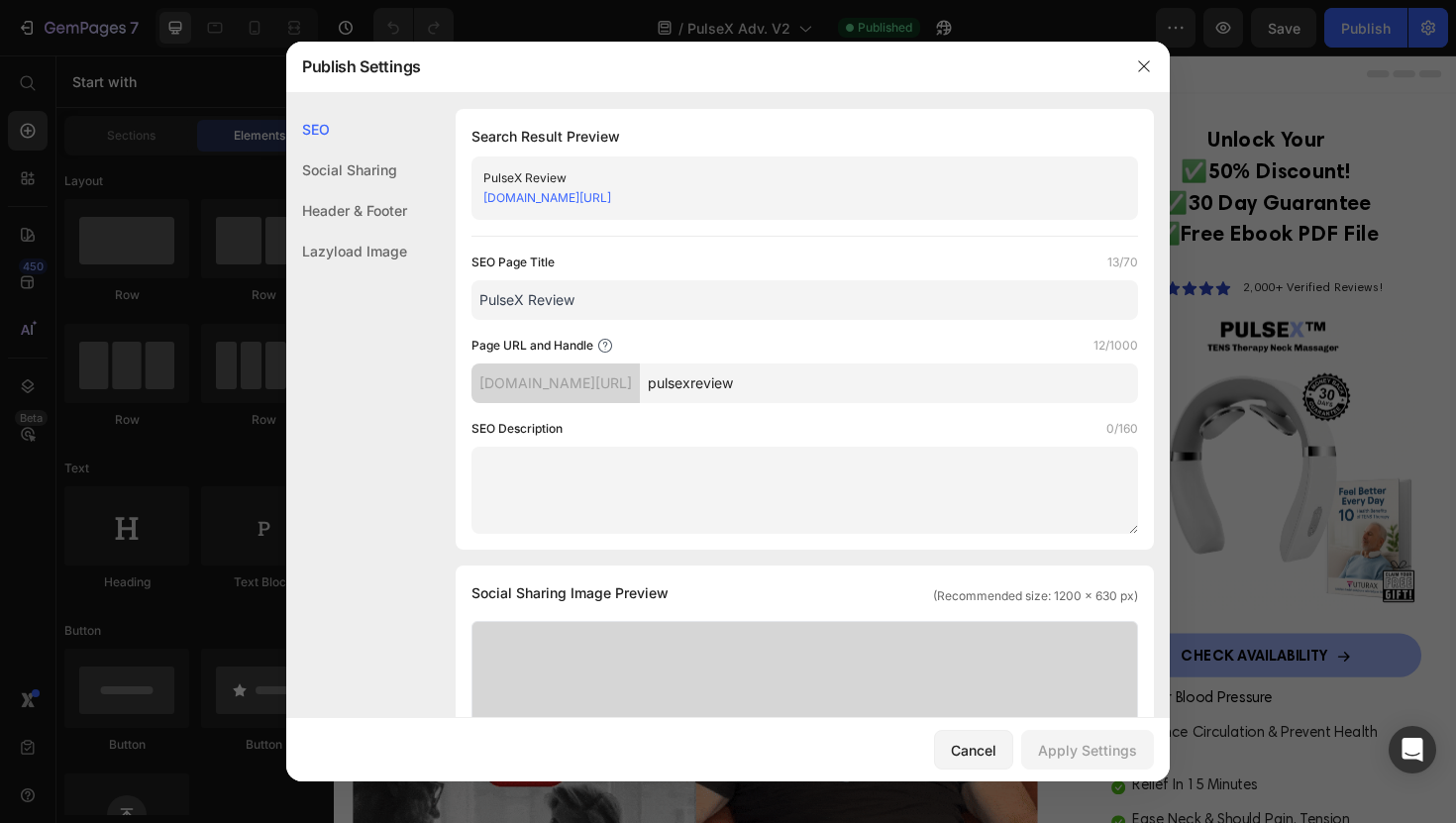 click at bounding box center [728, 411] 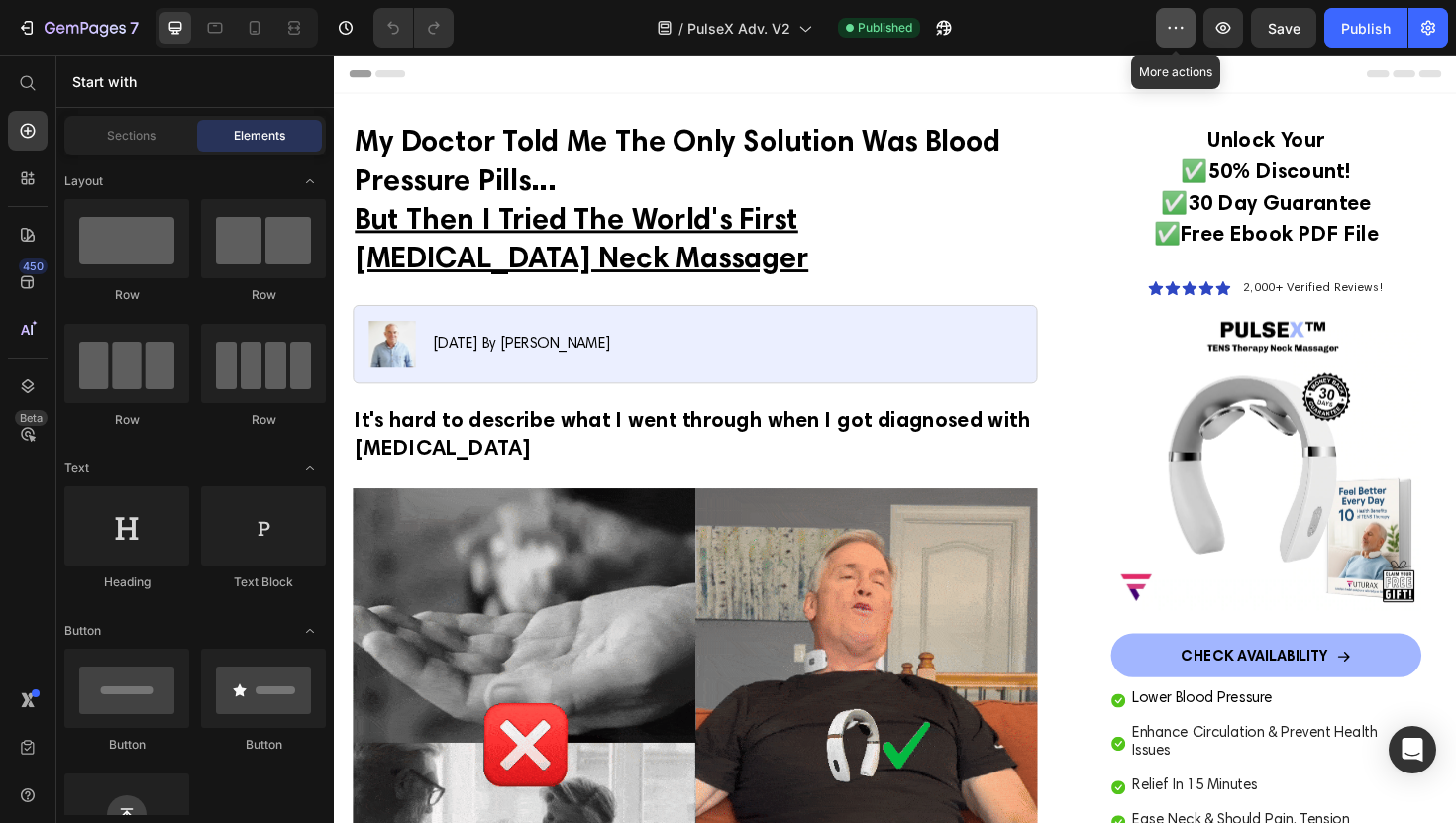 click 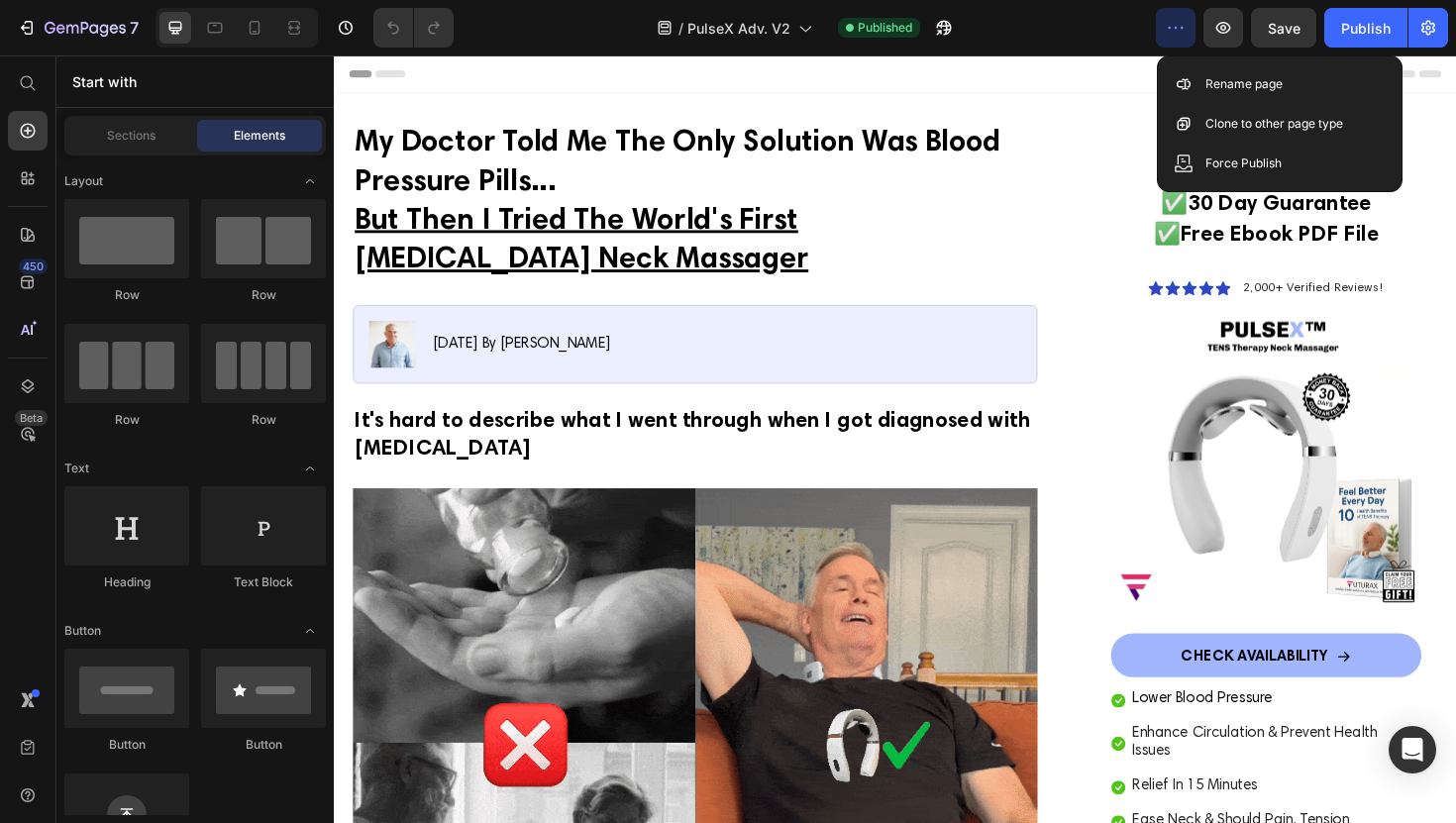 click on "Header" at bounding box center [928, 75] 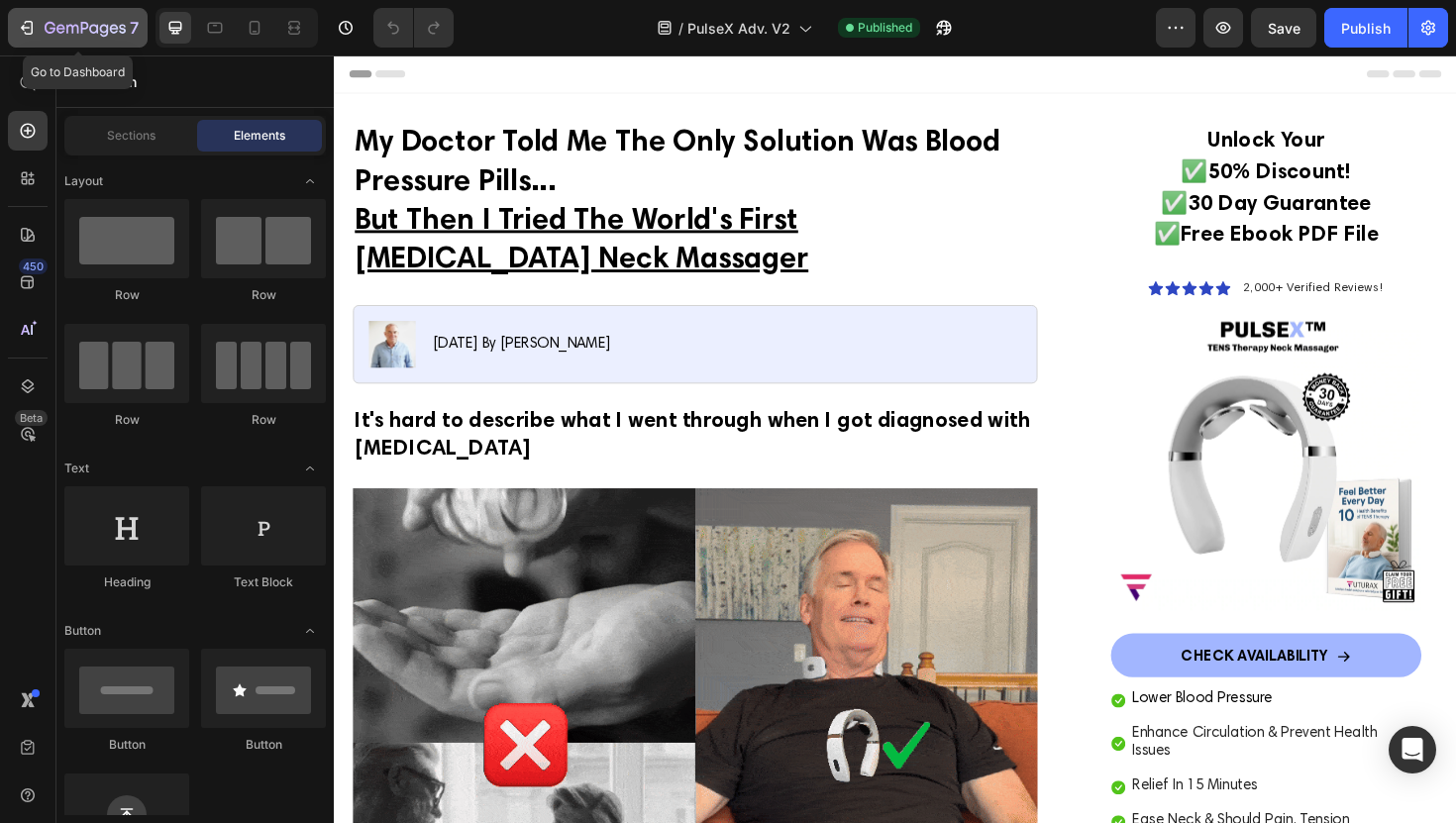 click 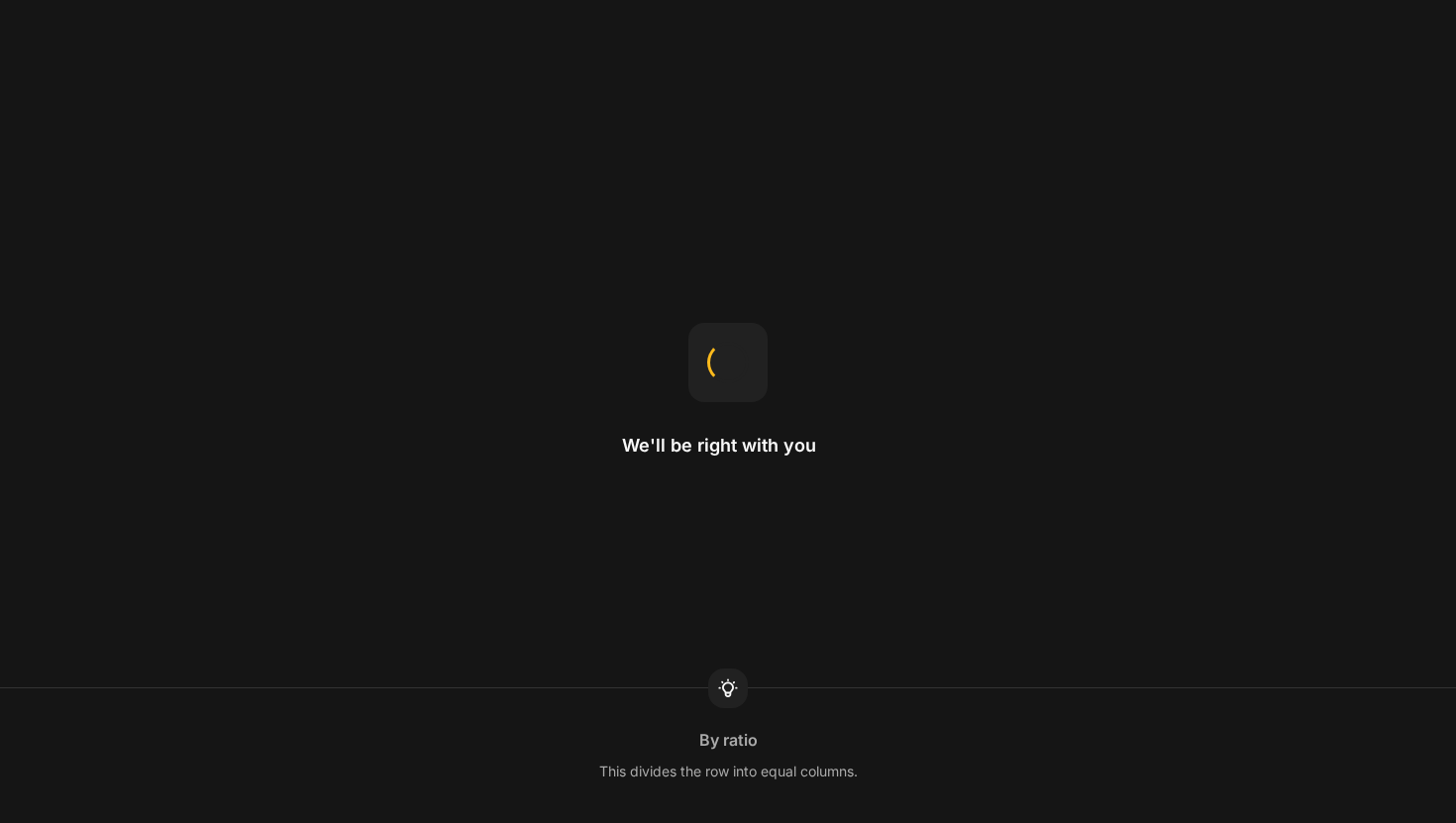 scroll, scrollTop: 0, scrollLeft: 0, axis: both 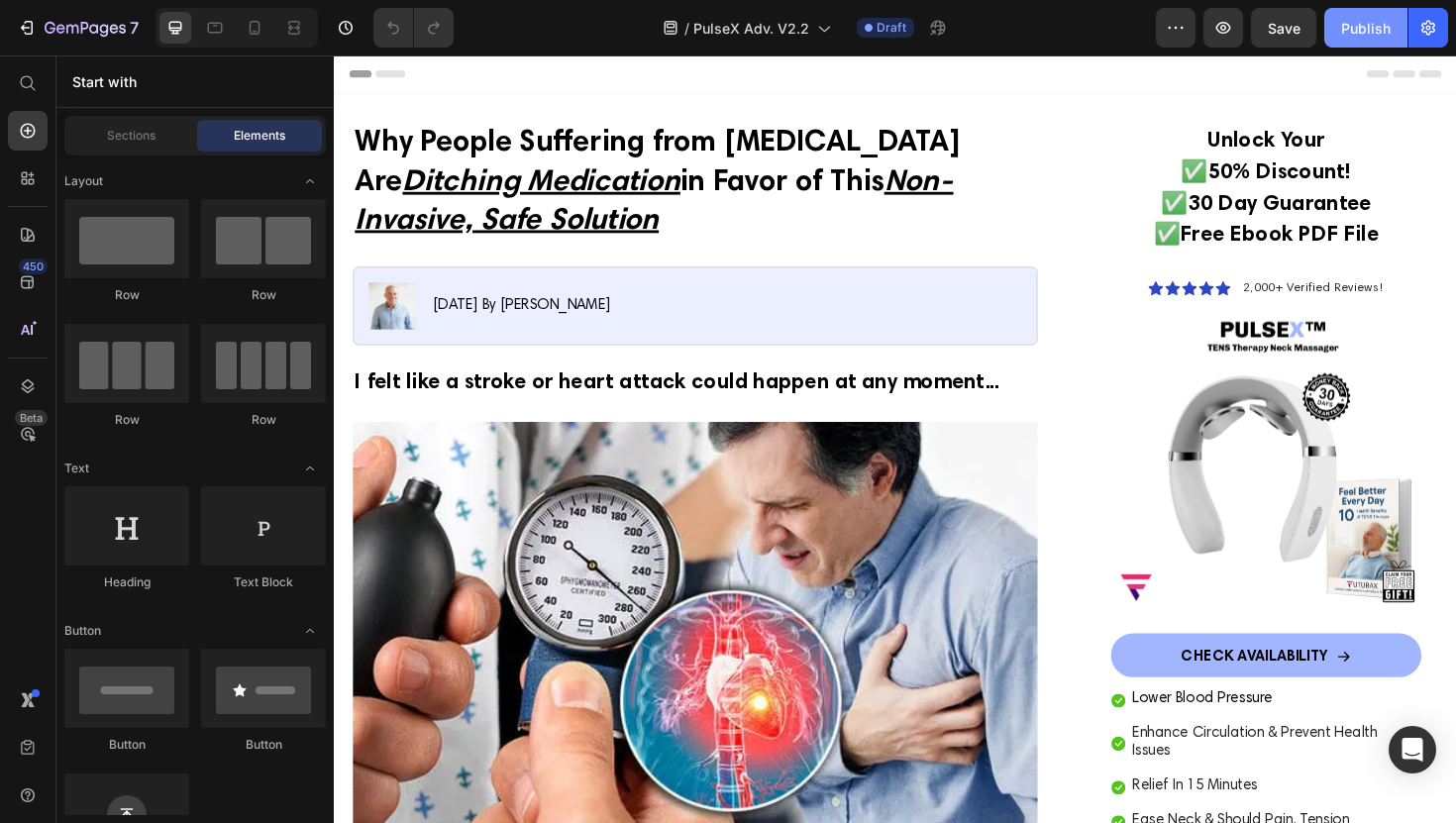 click on "Publish" at bounding box center (1366, 28) 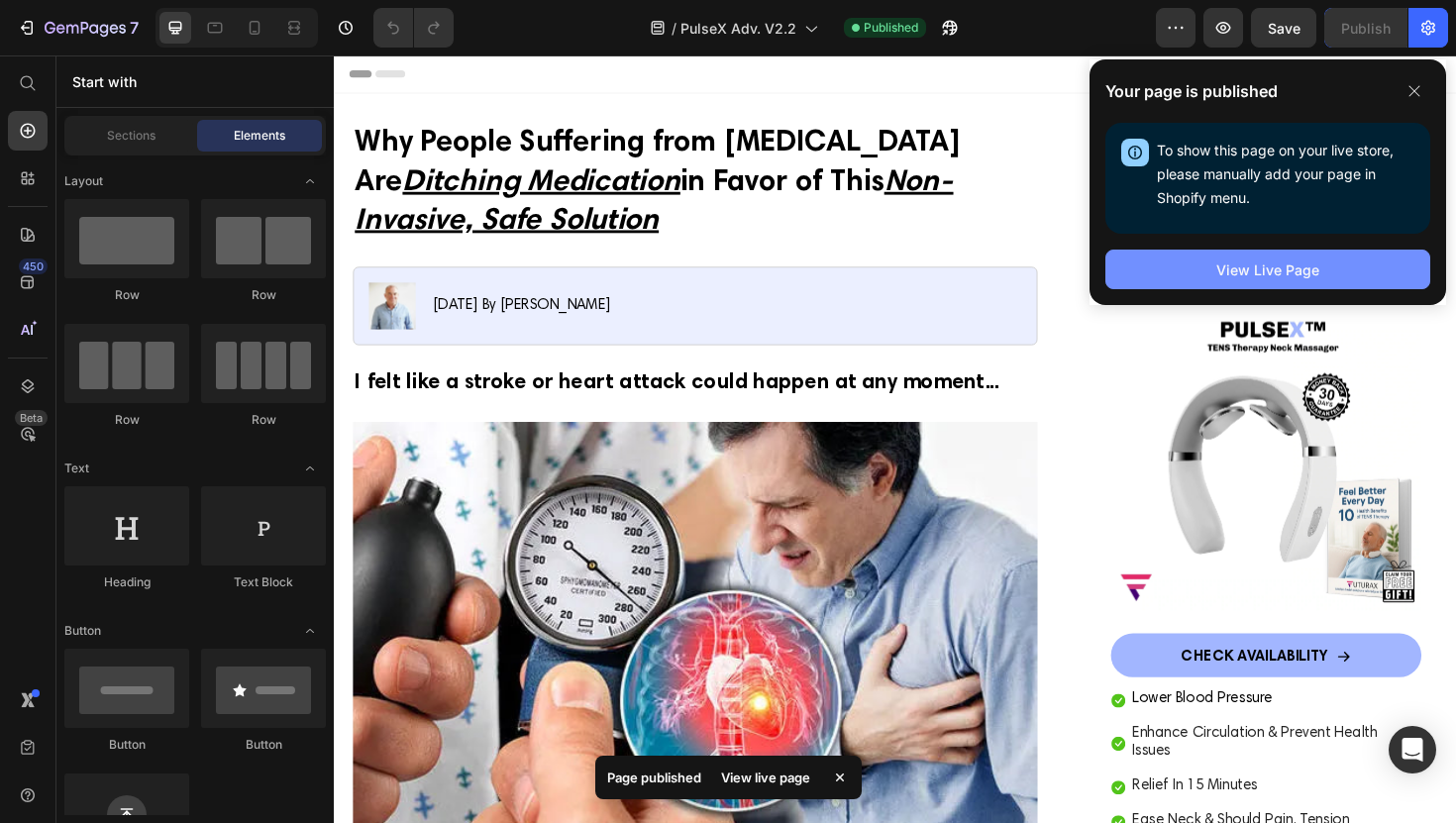 click on "View Live Page" at bounding box center [1268, 269] 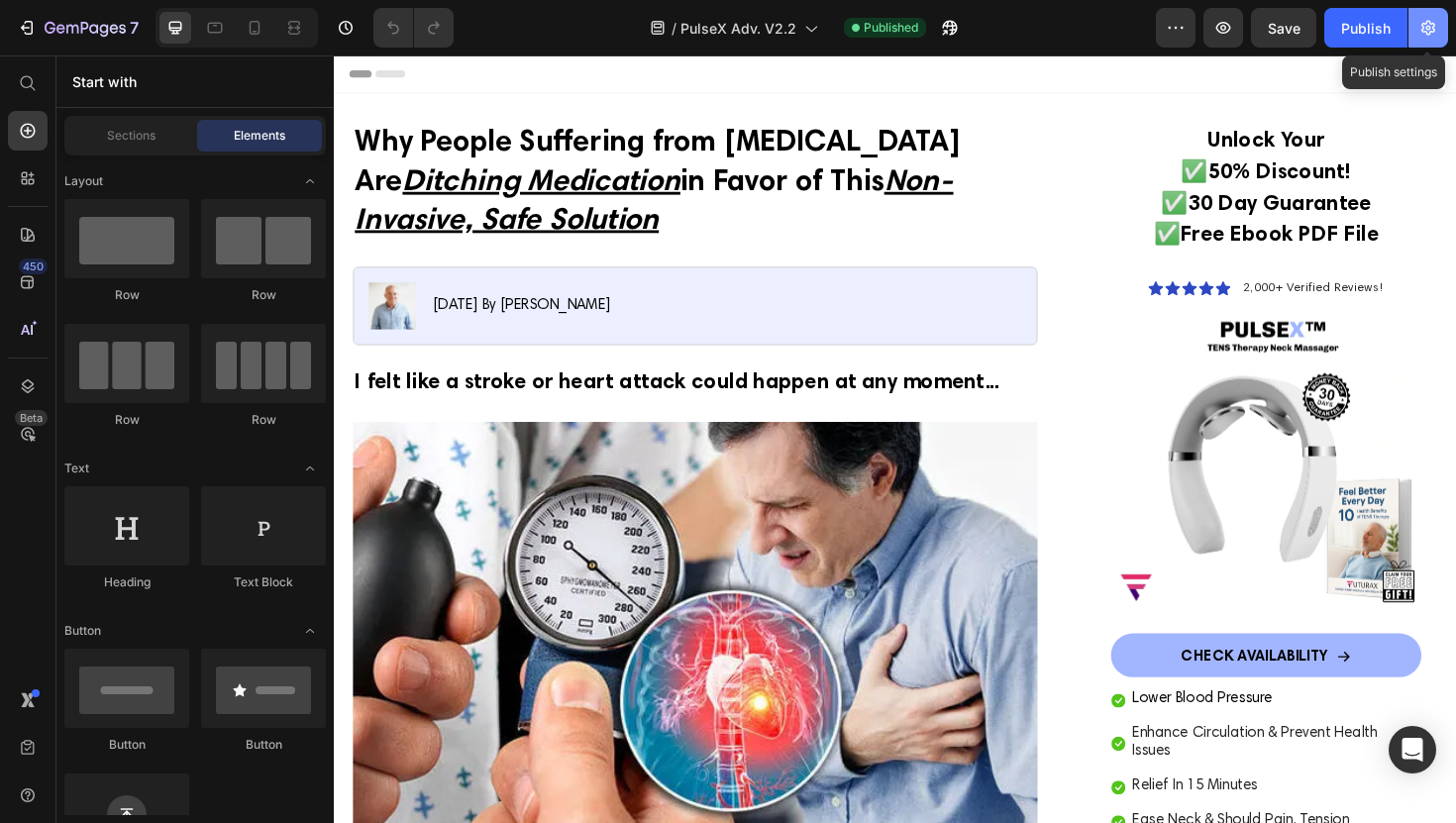 click 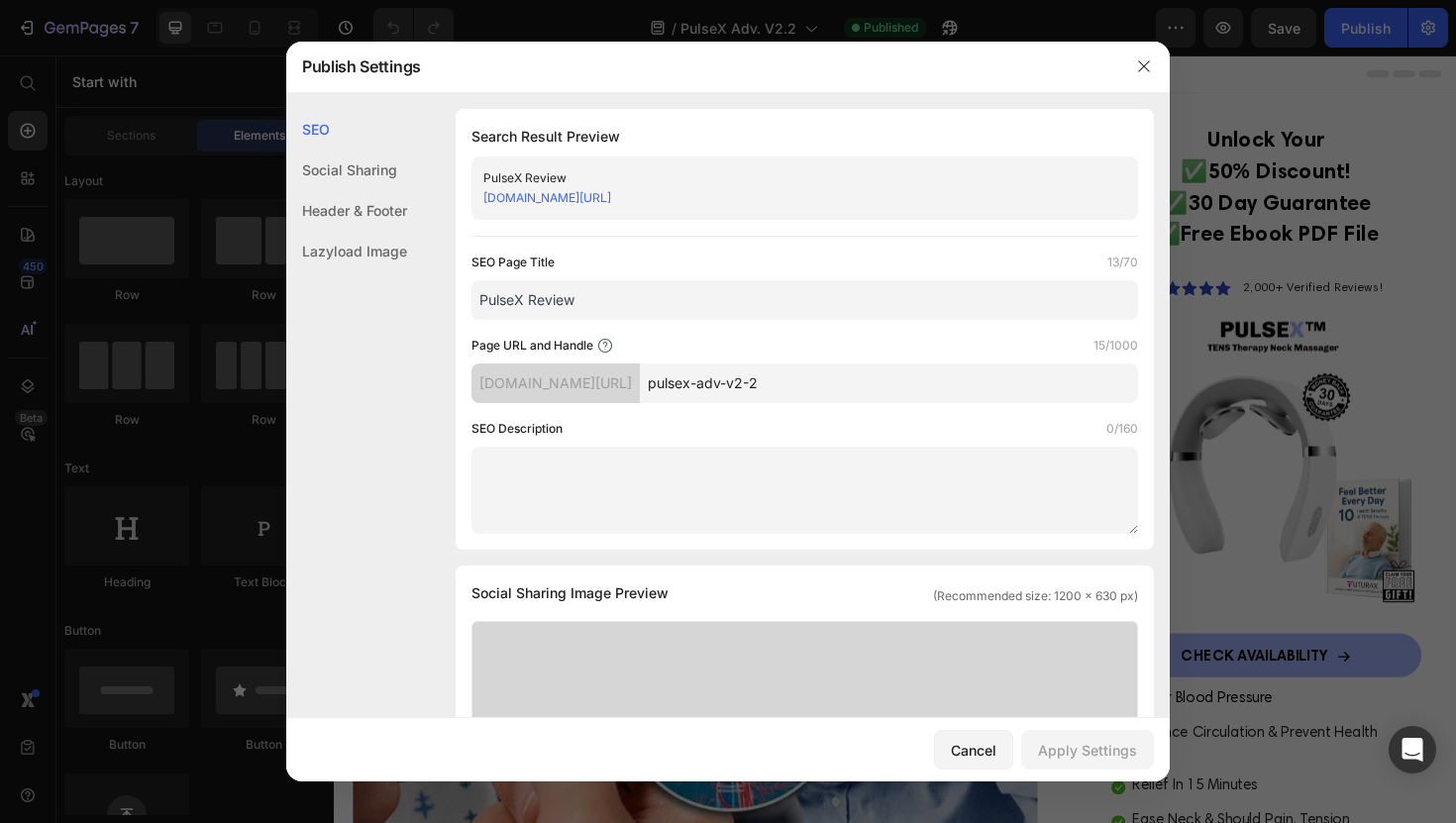 drag, startPoint x: 840, startPoint y: 386, endPoint x: 745, endPoint y: 387, distance: 95.00526 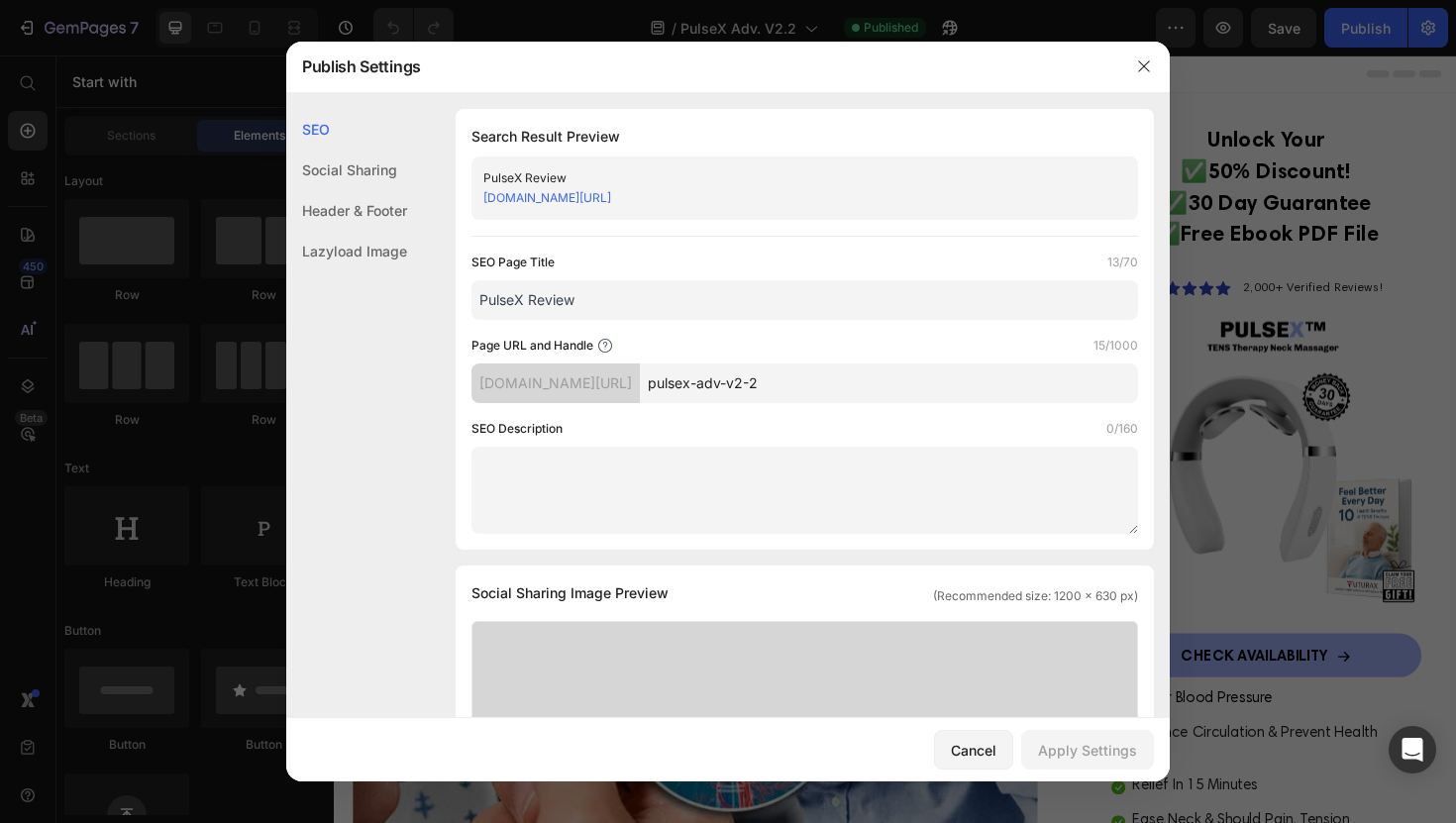 click on "pulsex-adv-v2-2" at bounding box center (888, 383) 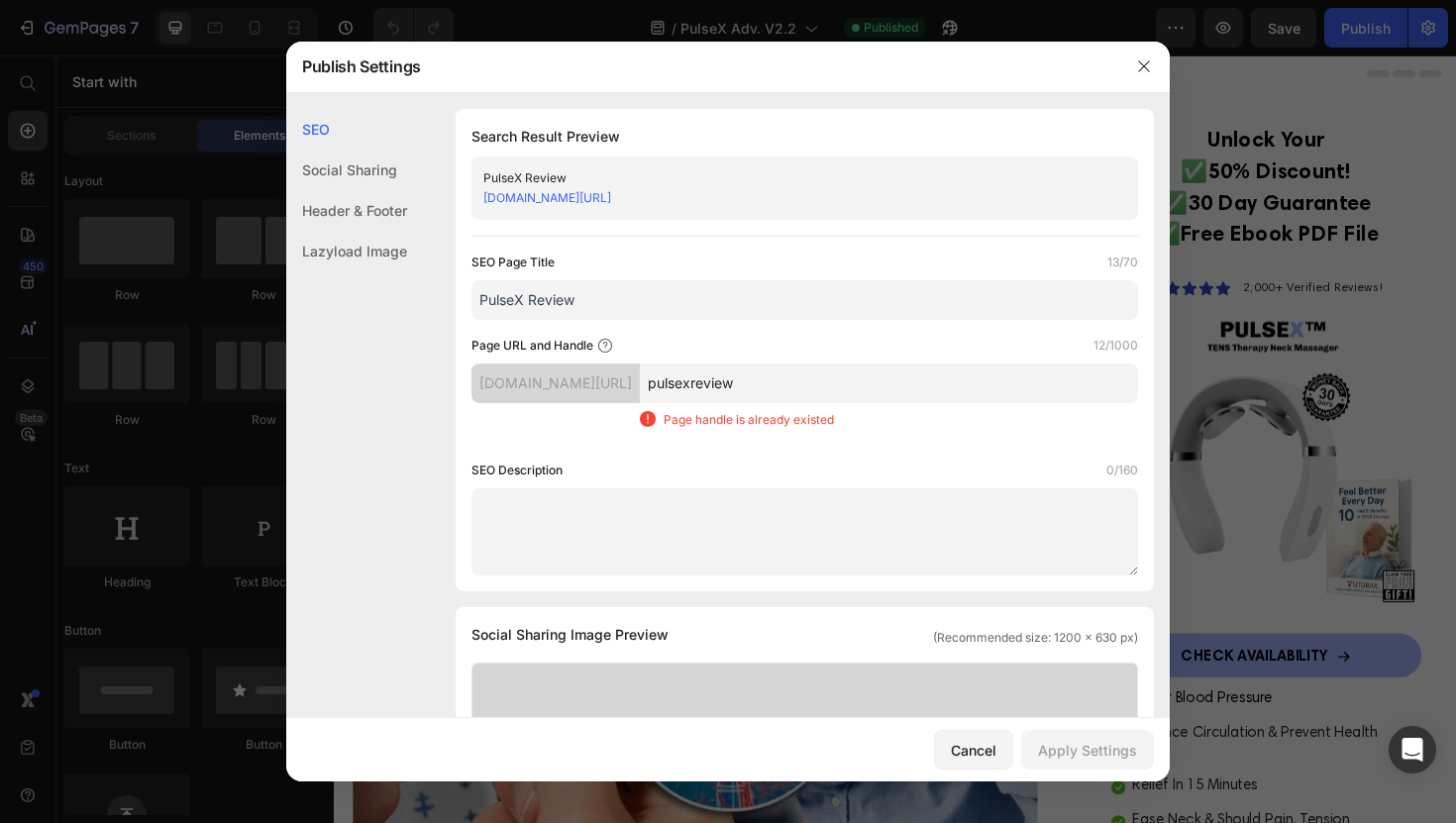 click on "pulsexreview" at bounding box center [888, 383] 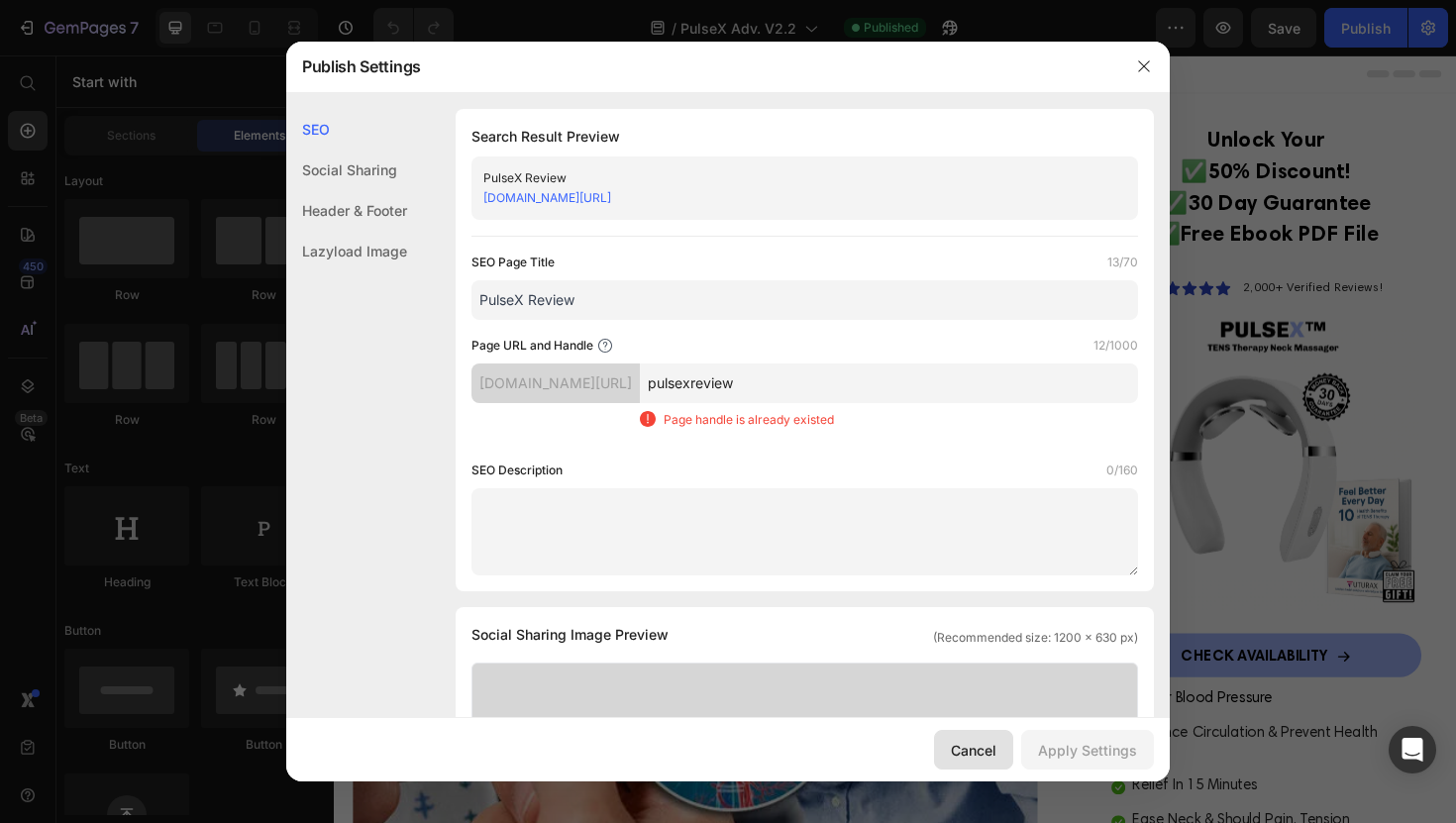 click on "Cancel" at bounding box center [974, 750] 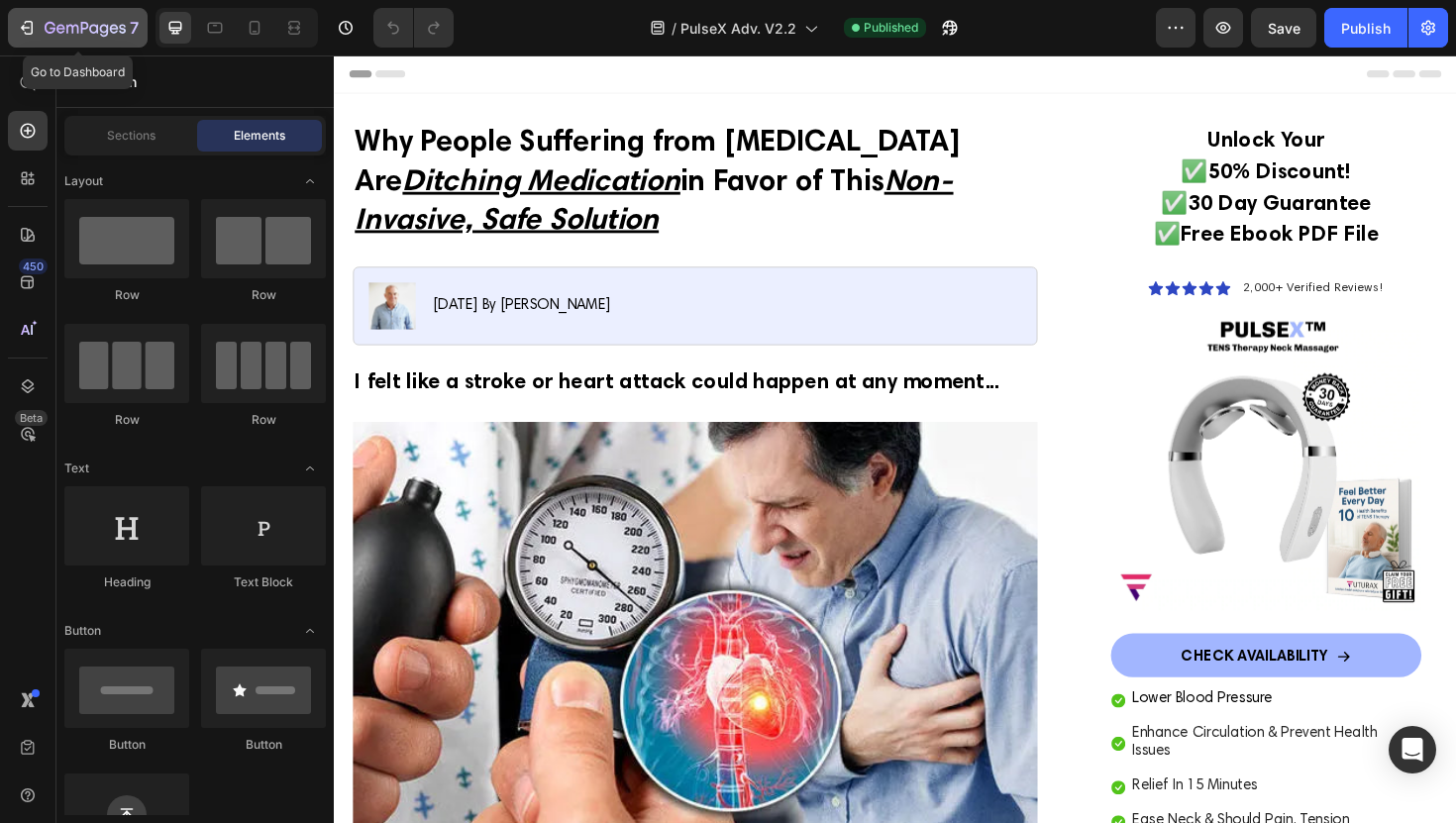 click 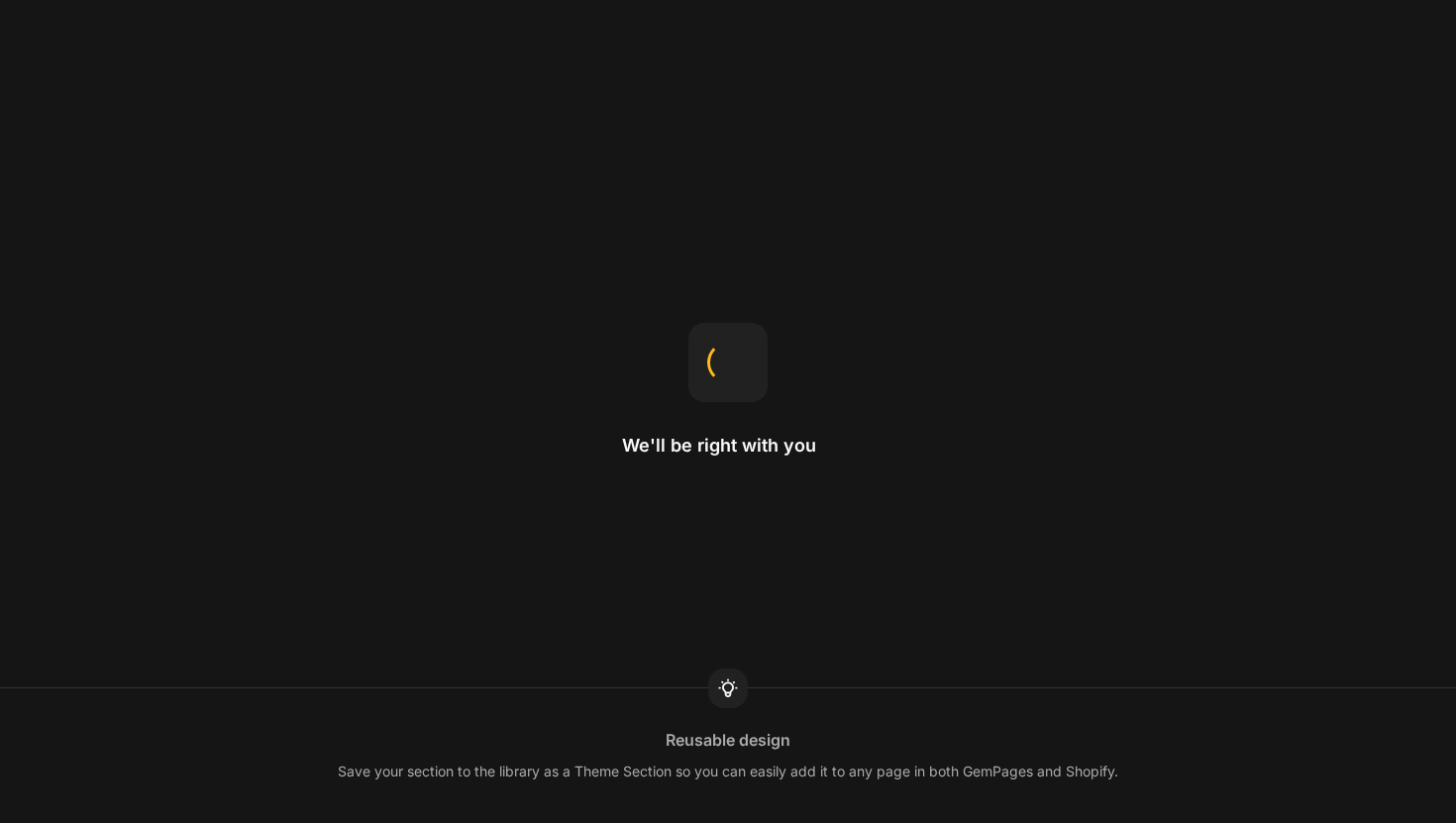 scroll, scrollTop: 0, scrollLeft: 0, axis: both 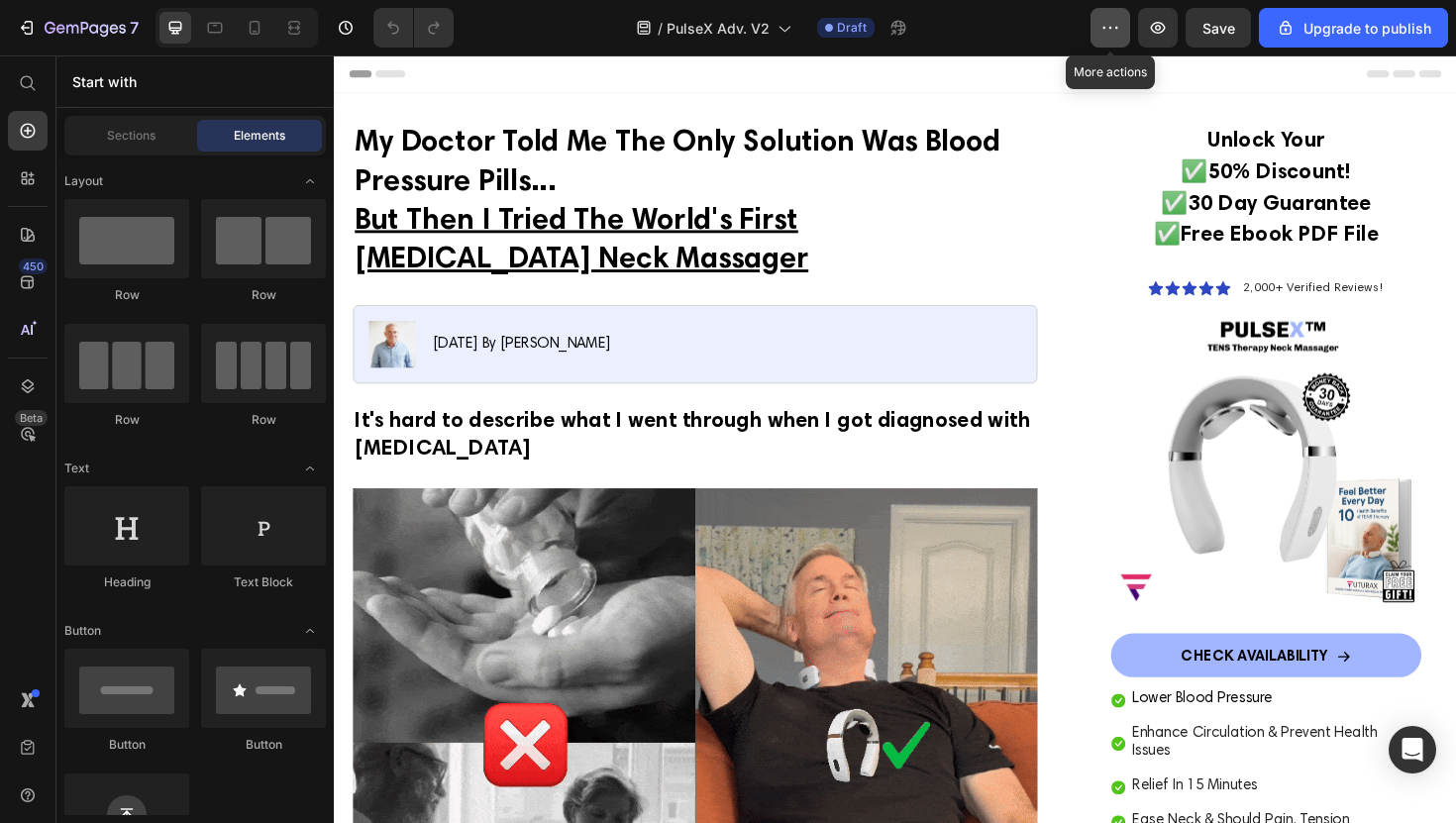 click 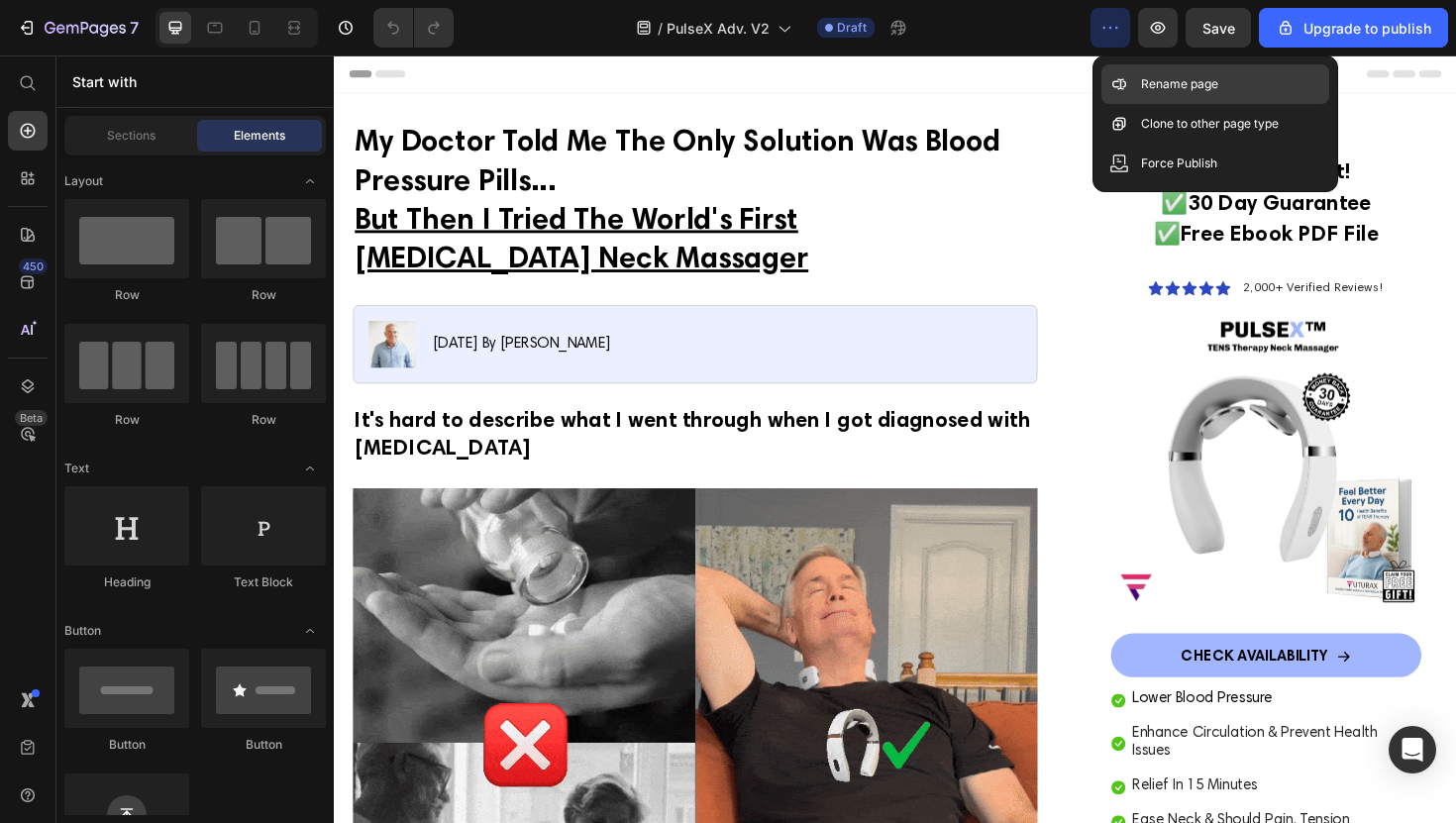 click on "Rename page" 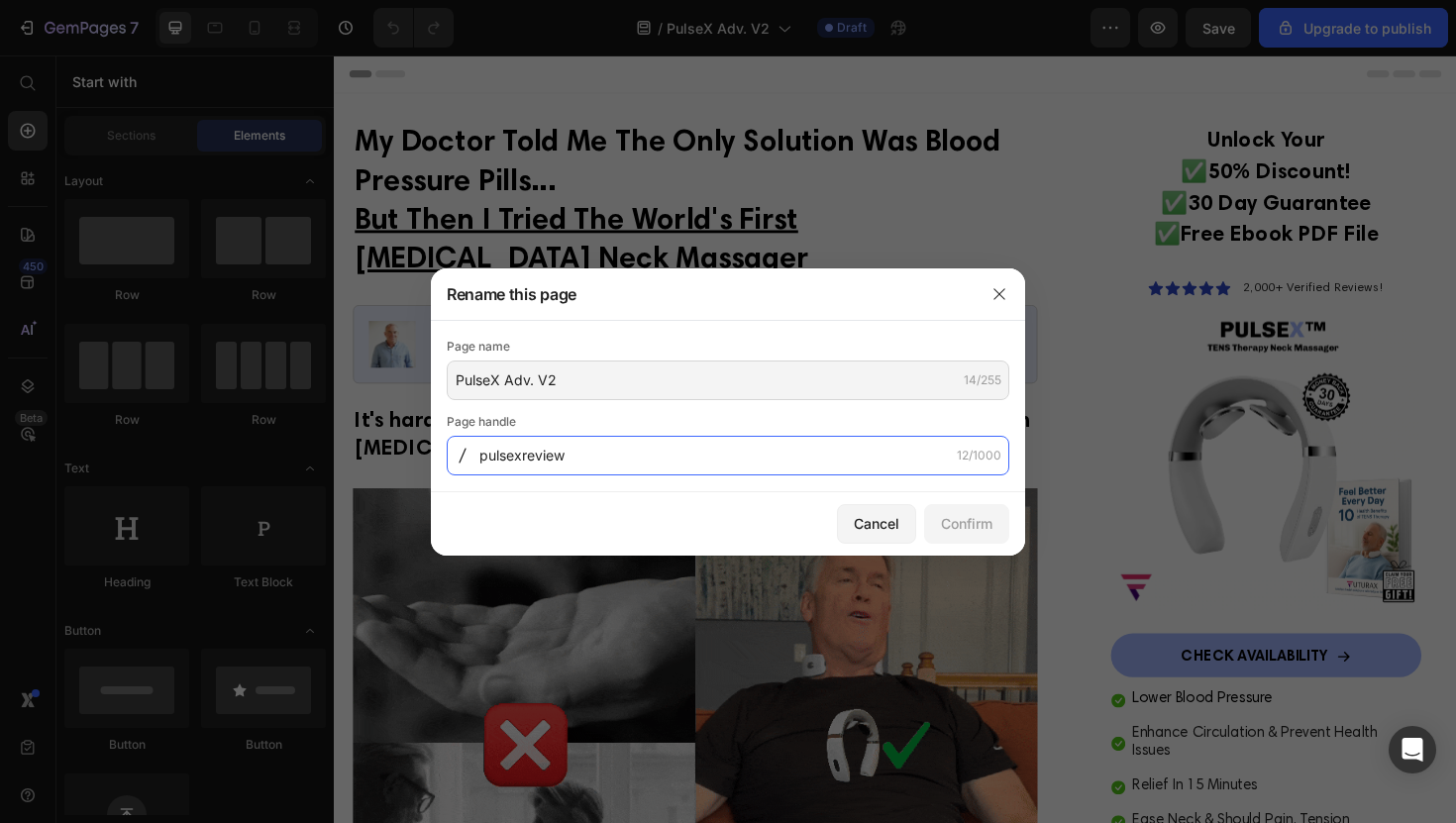 click on "pulsexreview" 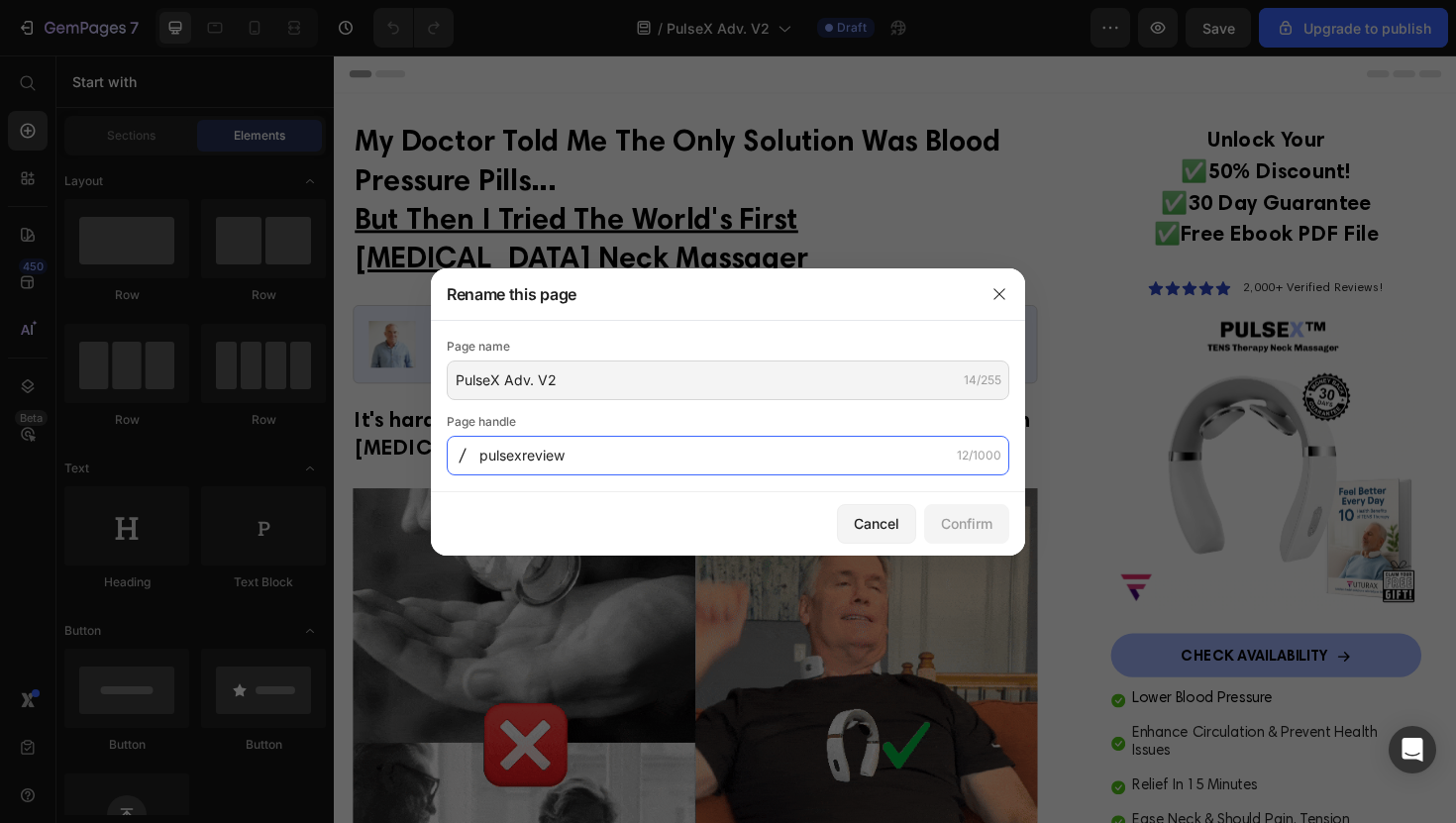 click on "pulsexreview" 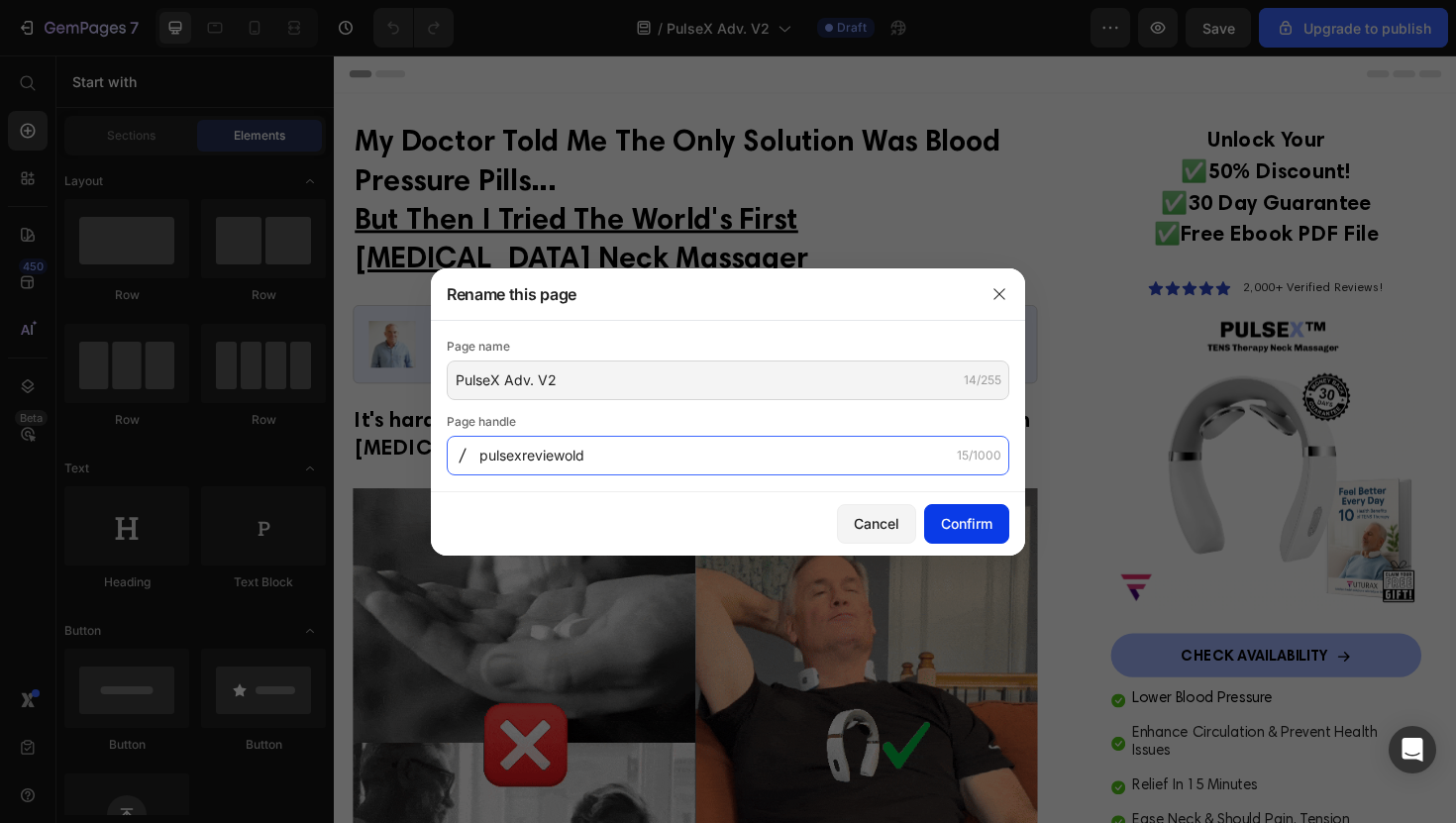 type on "pulsexreviewold" 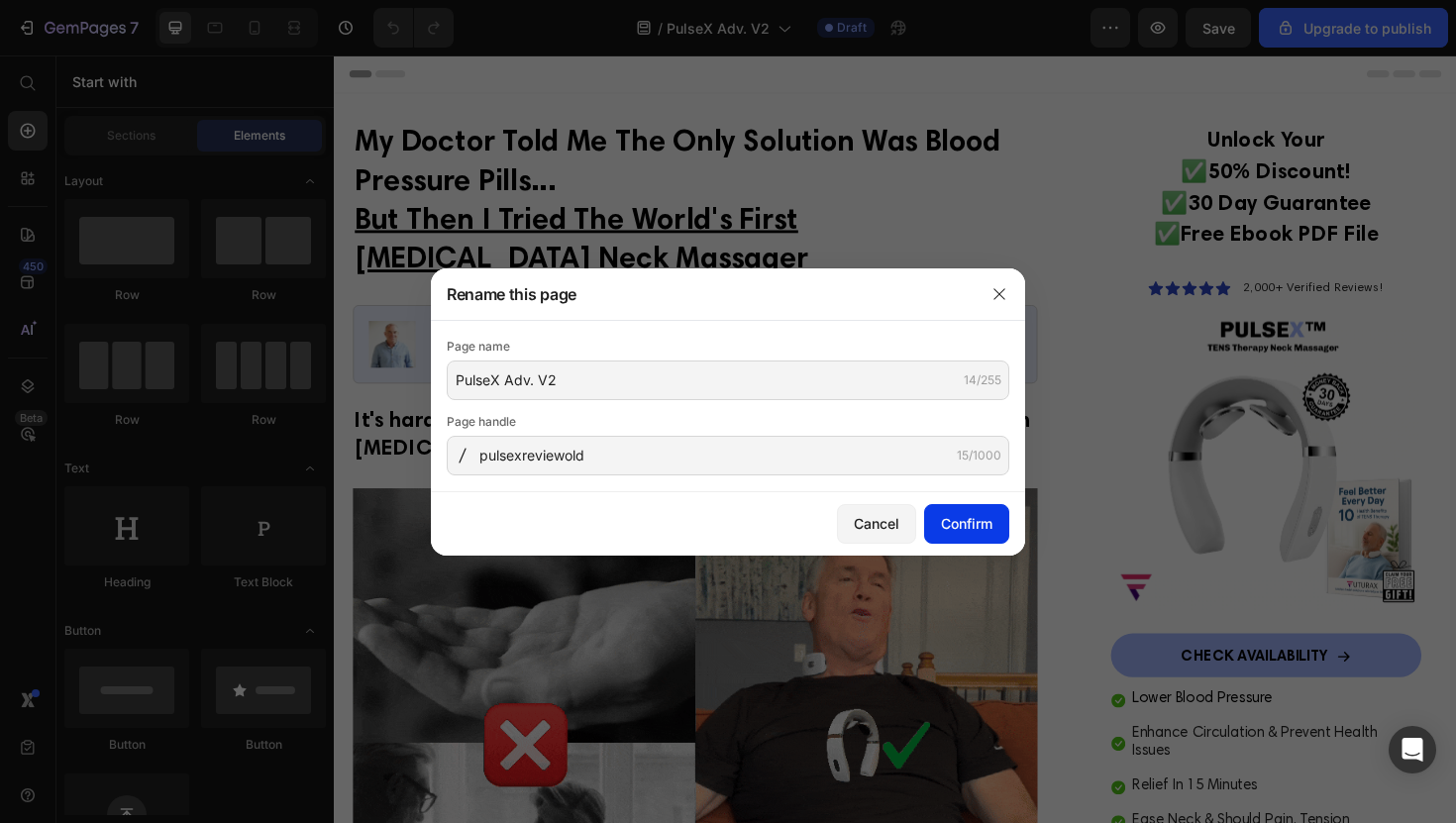 click on "Confirm" at bounding box center [967, 523] 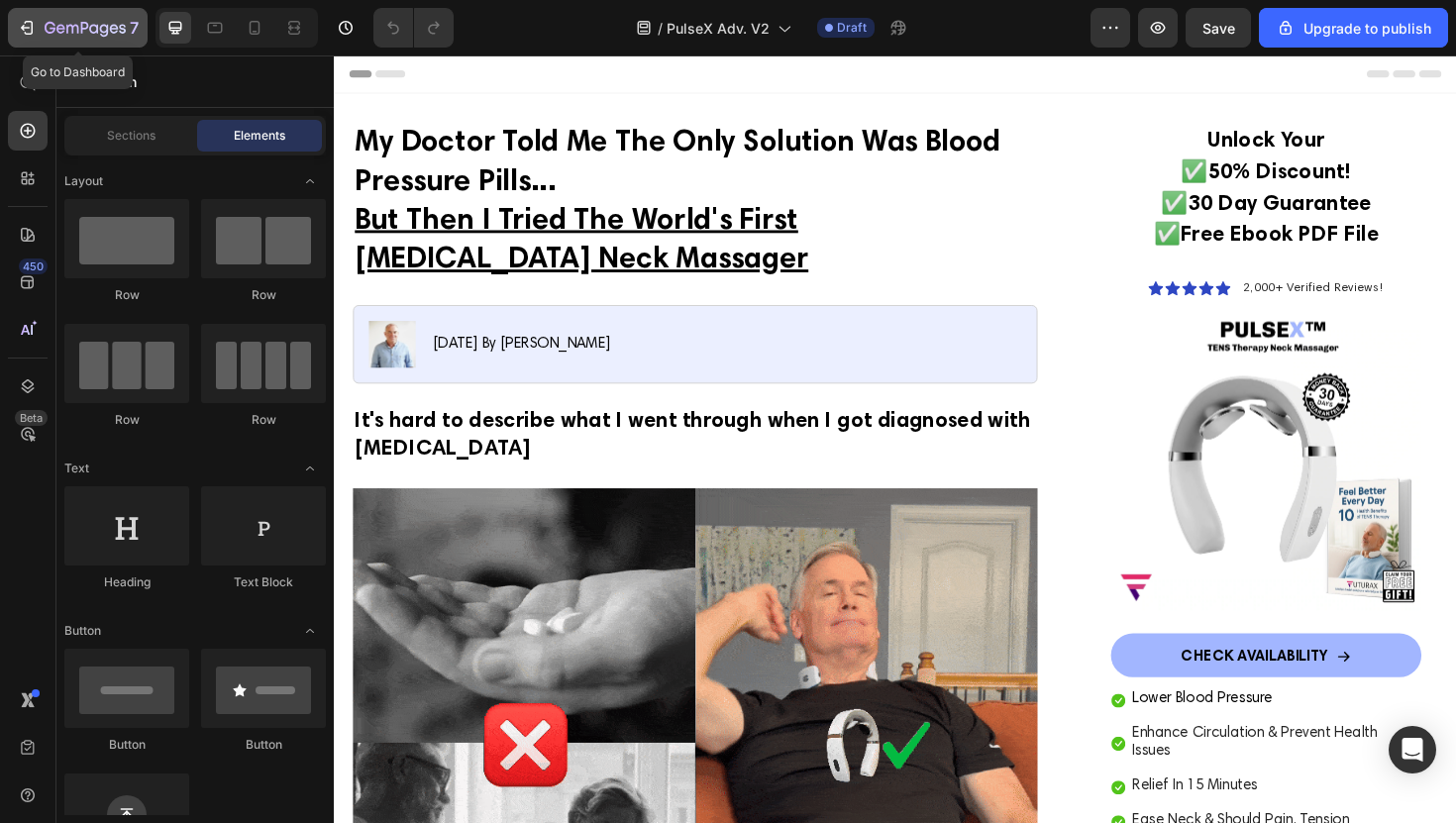 click 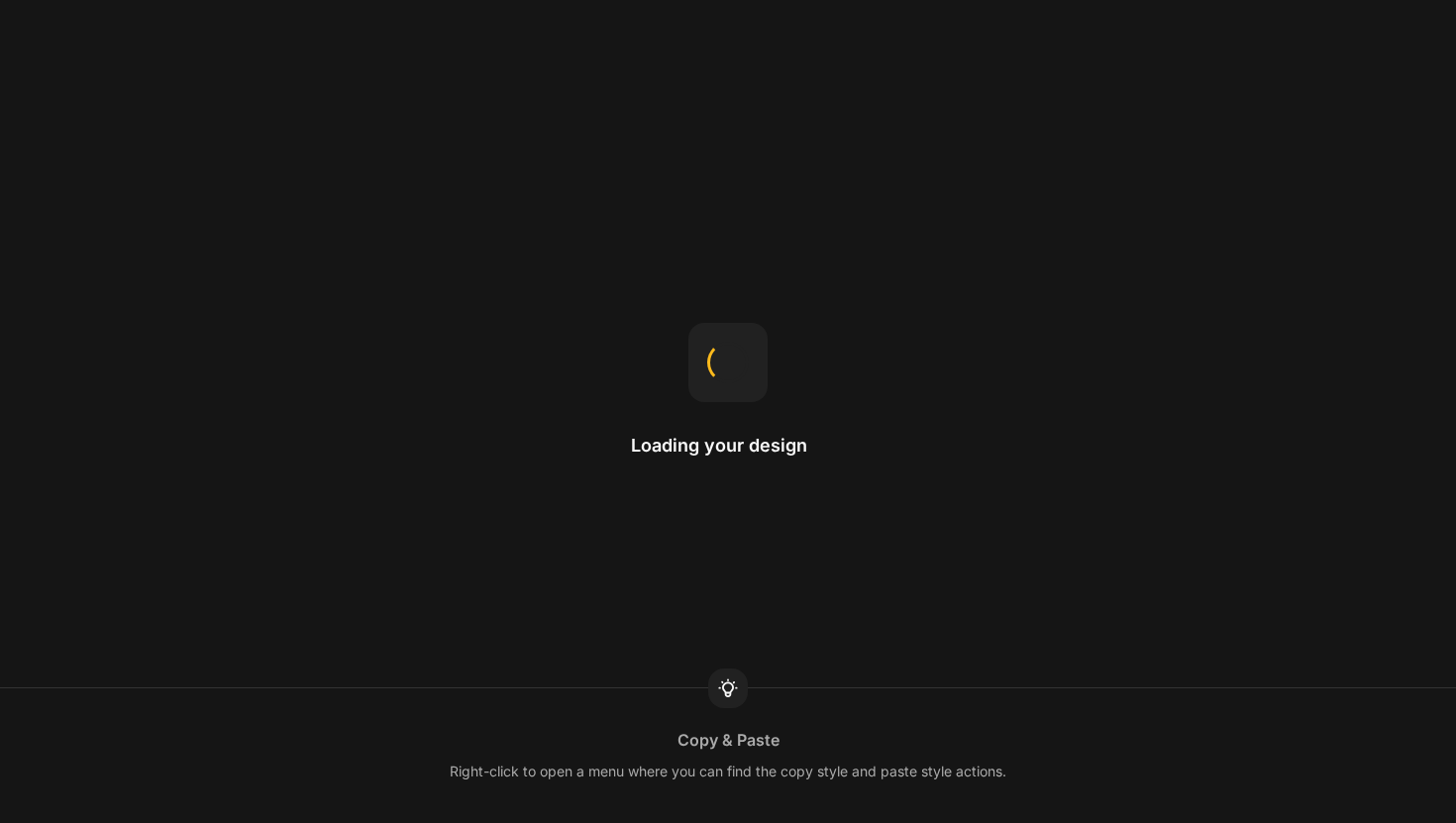 scroll, scrollTop: 0, scrollLeft: 0, axis: both 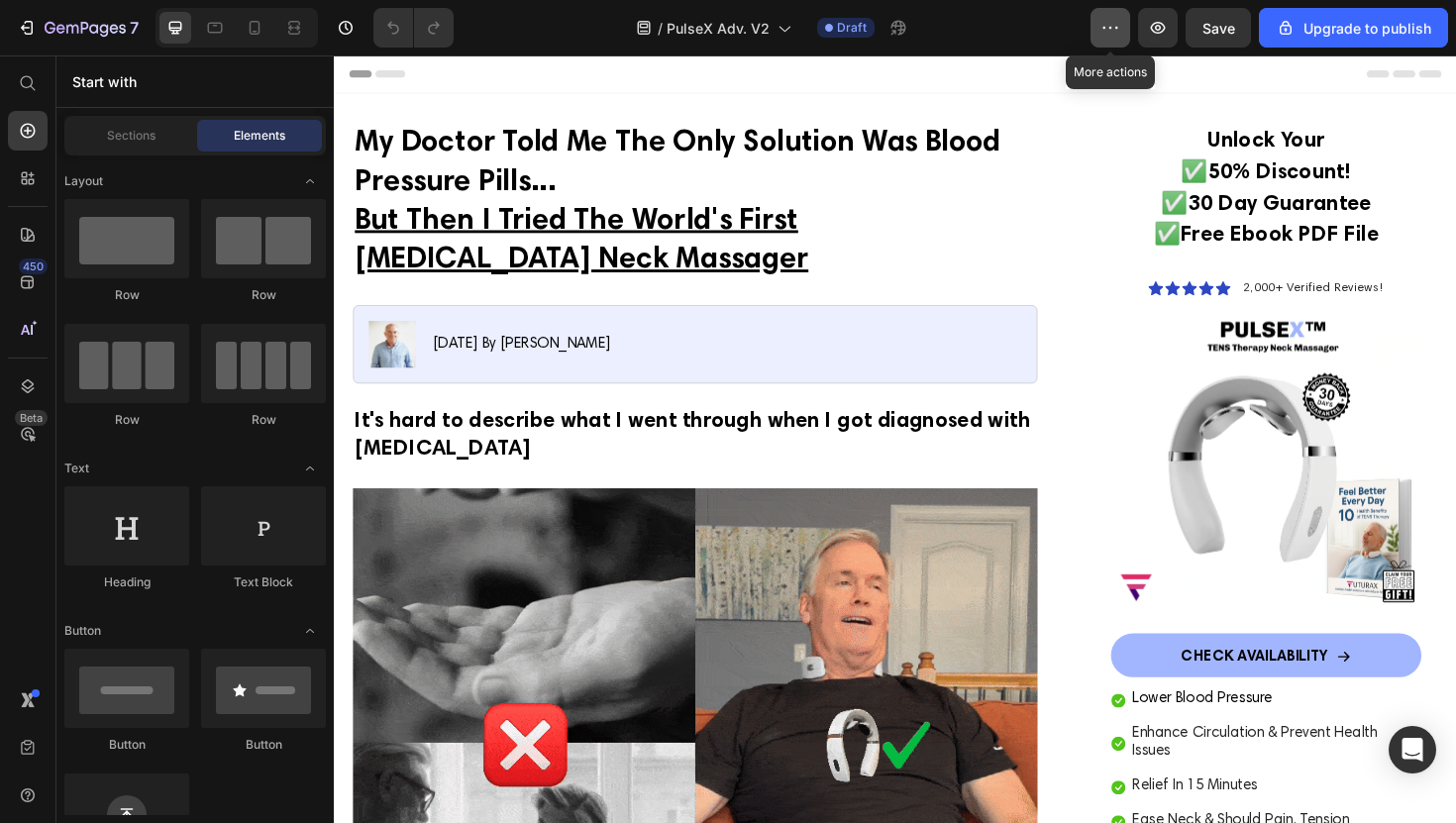 click 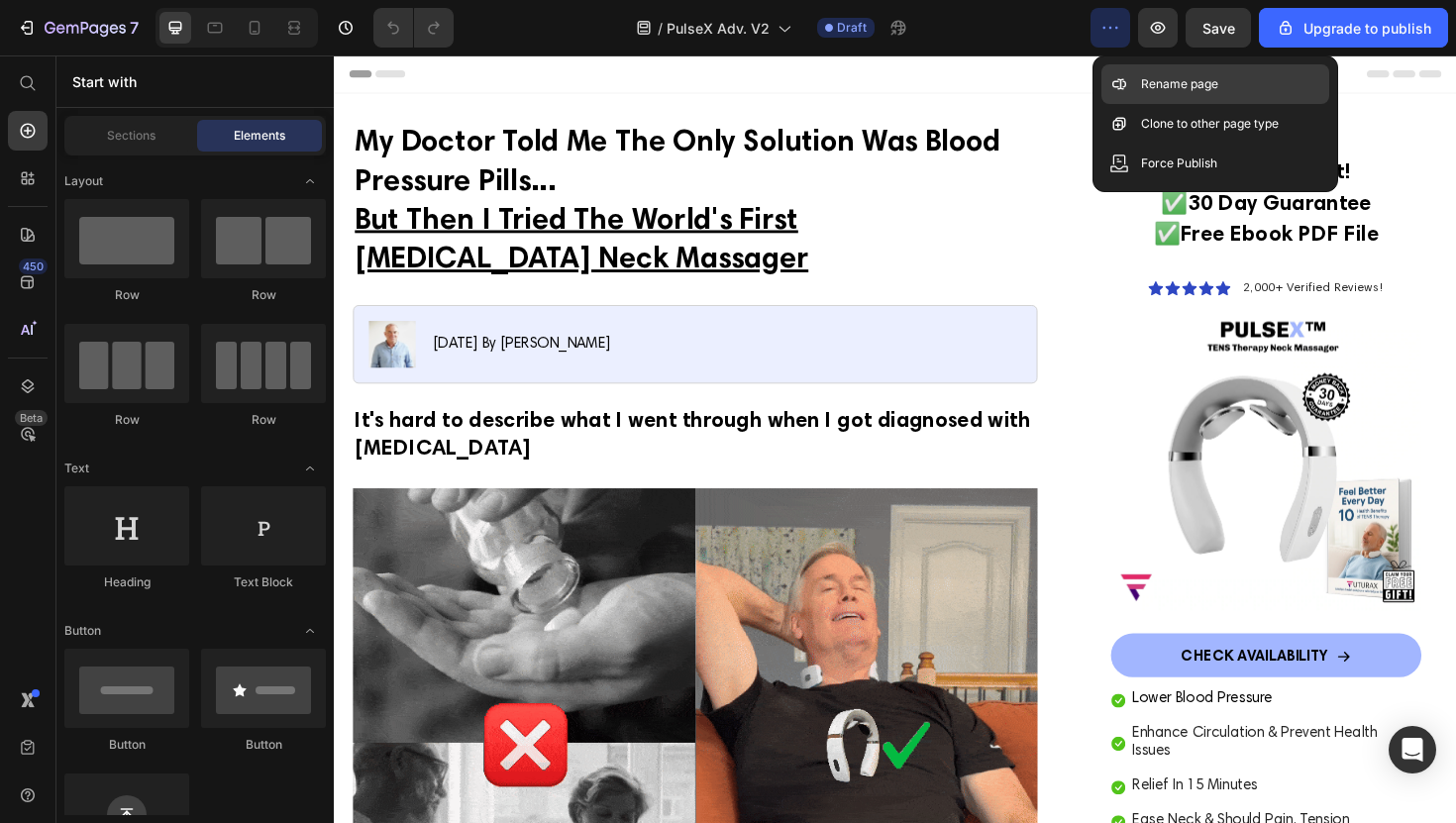click on "Rename page" 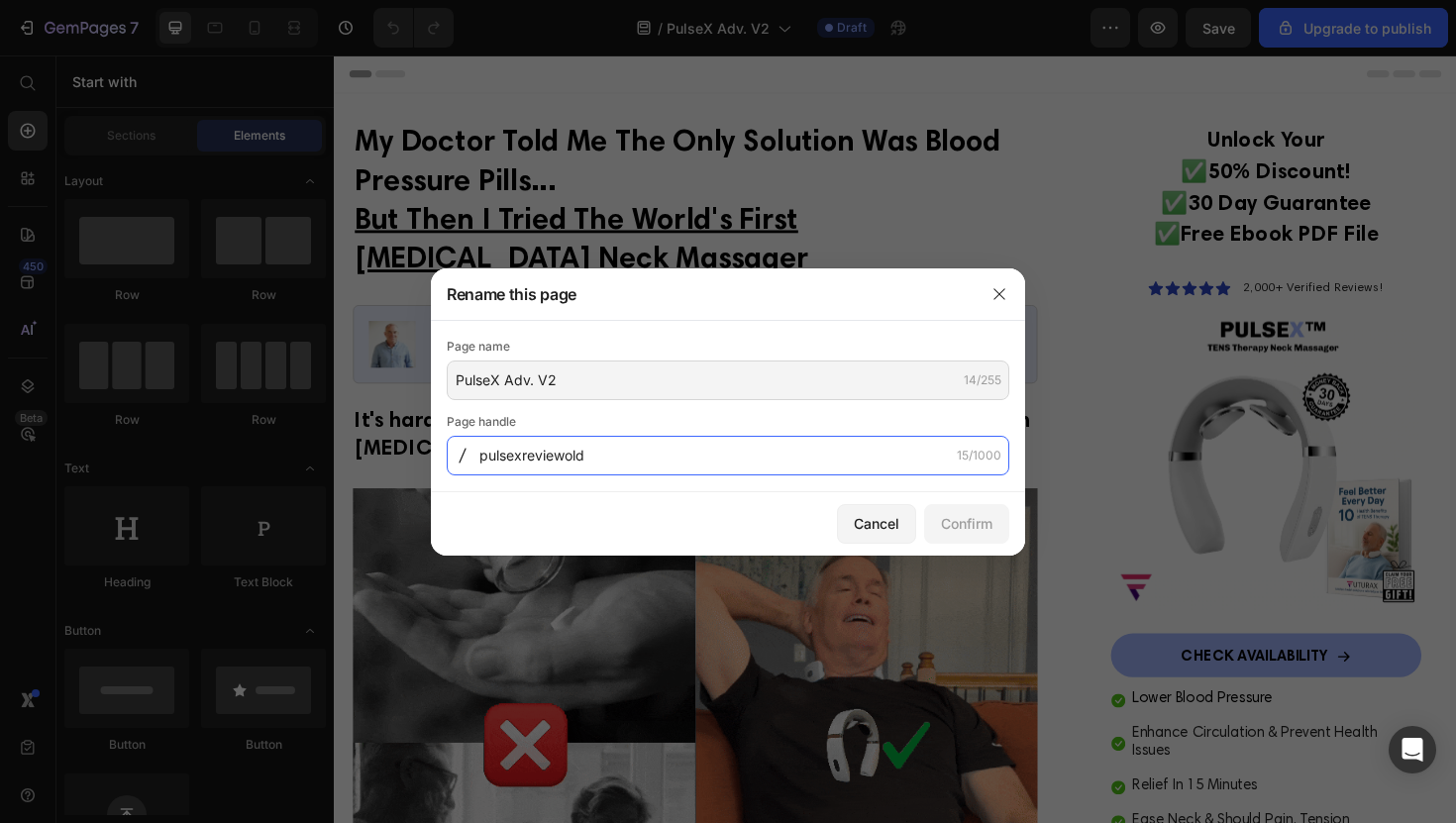 click on "pulsexreviewold" 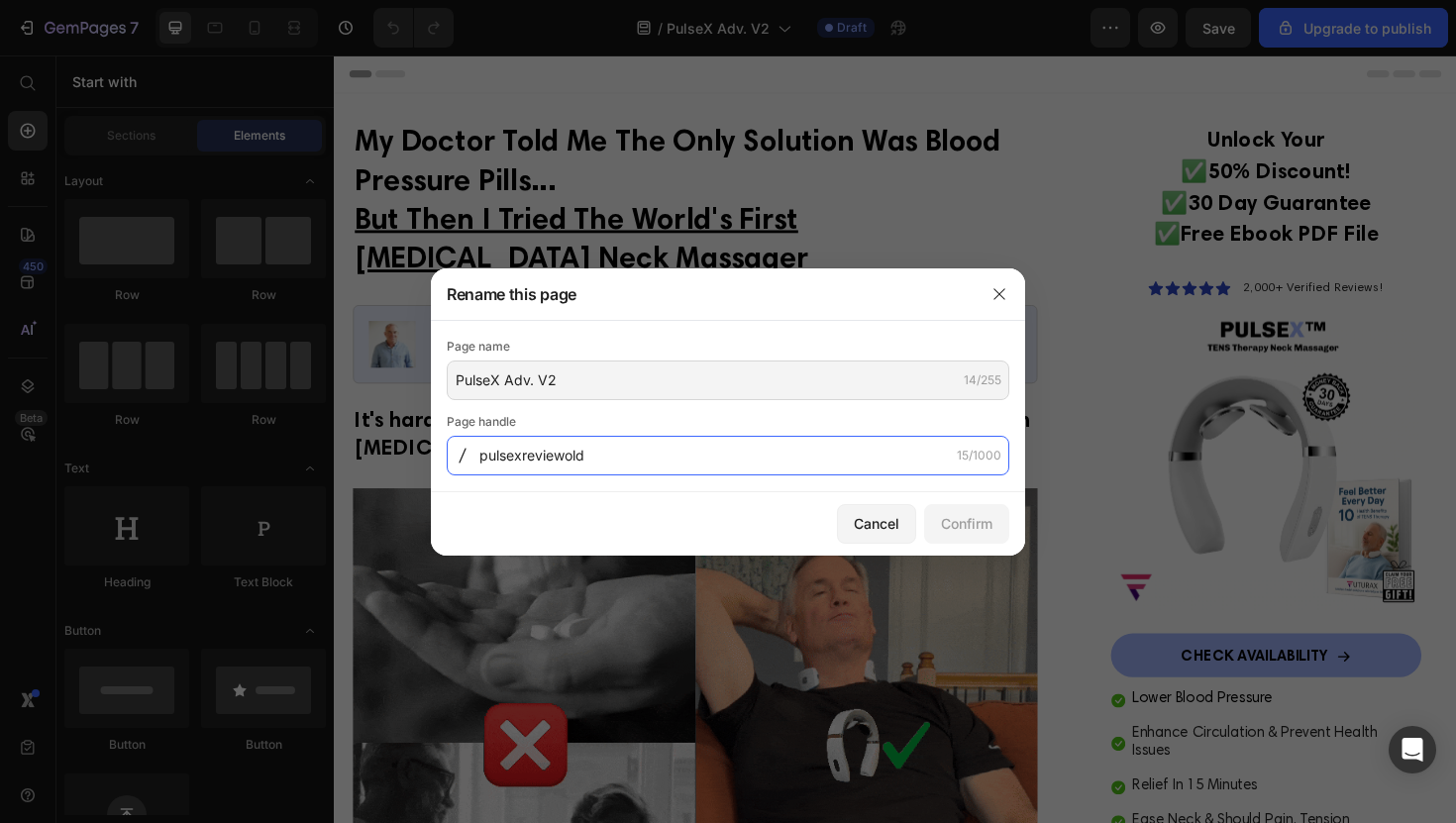 click on "pulsexreviewold" 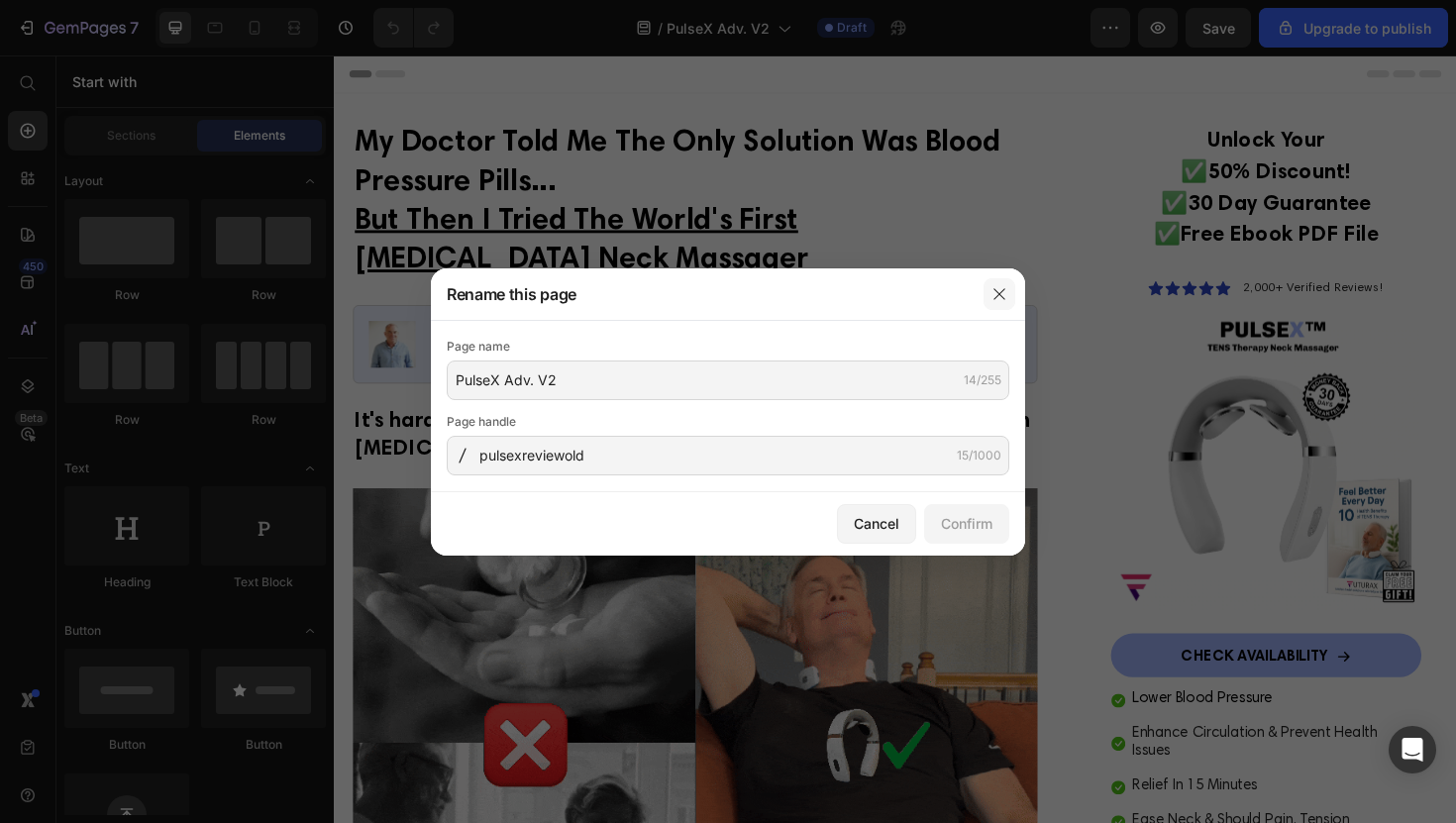 click 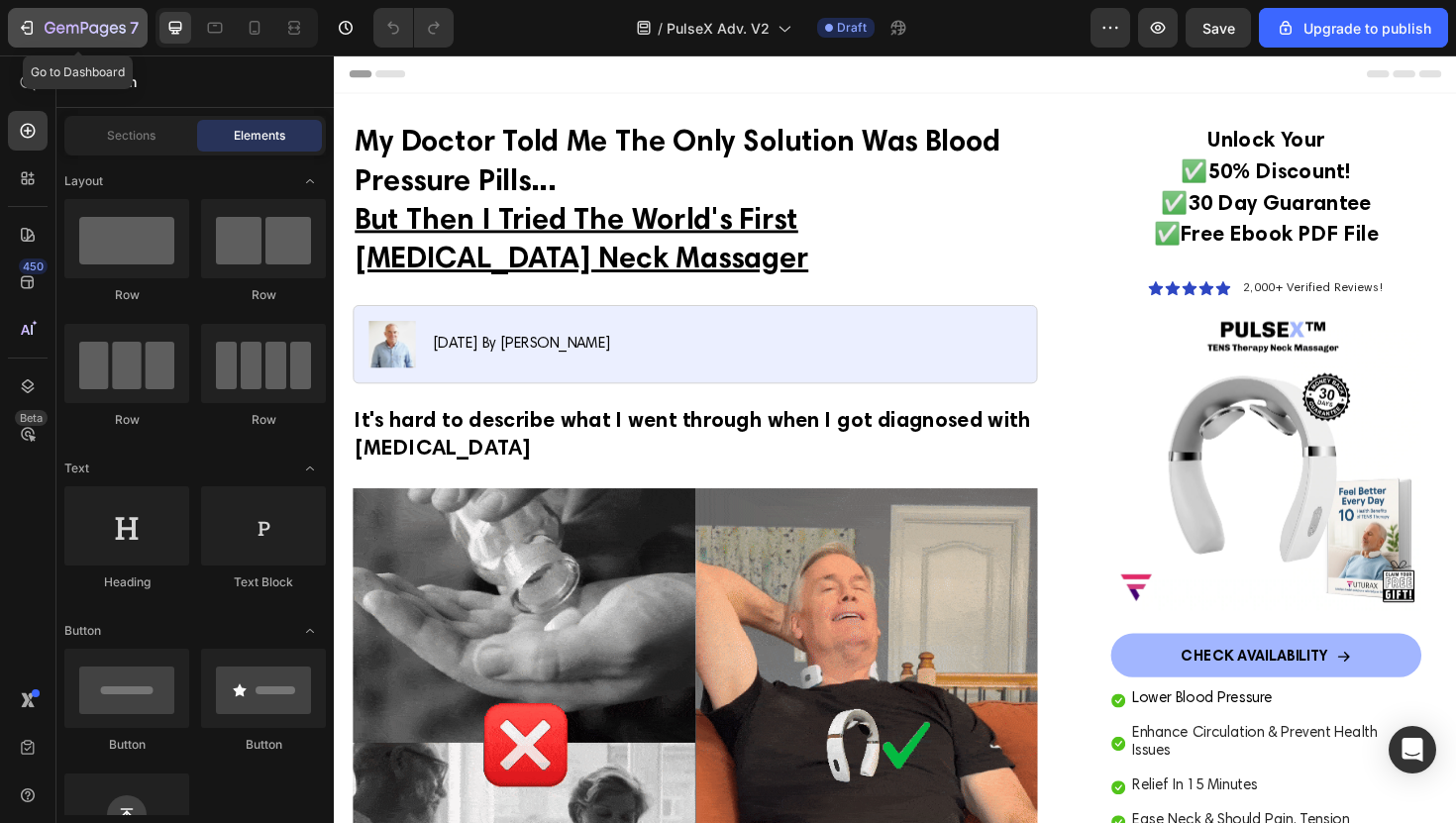 click 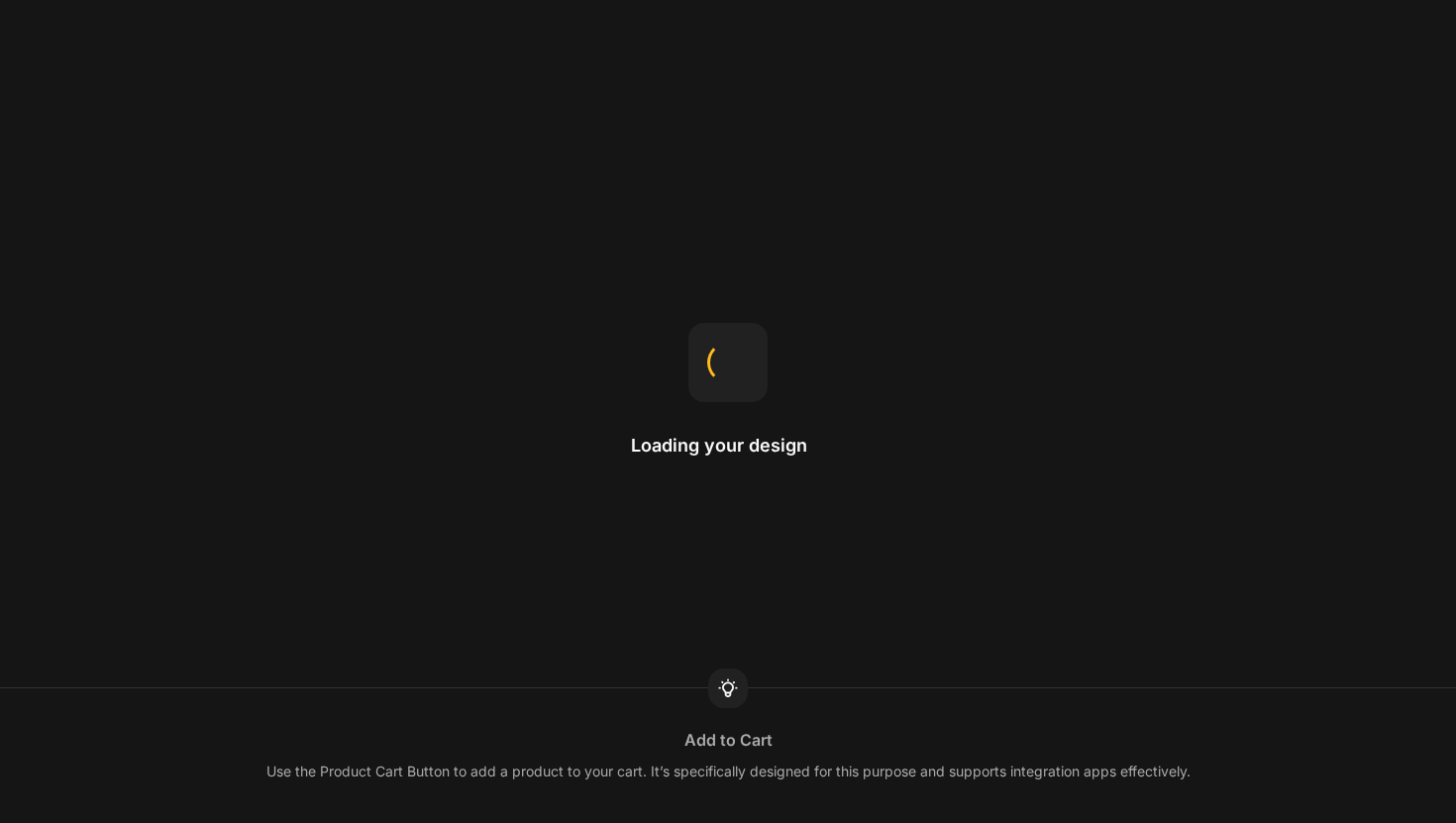 scroll, scrollTop: 0, scrollLeft: 0, axis: both 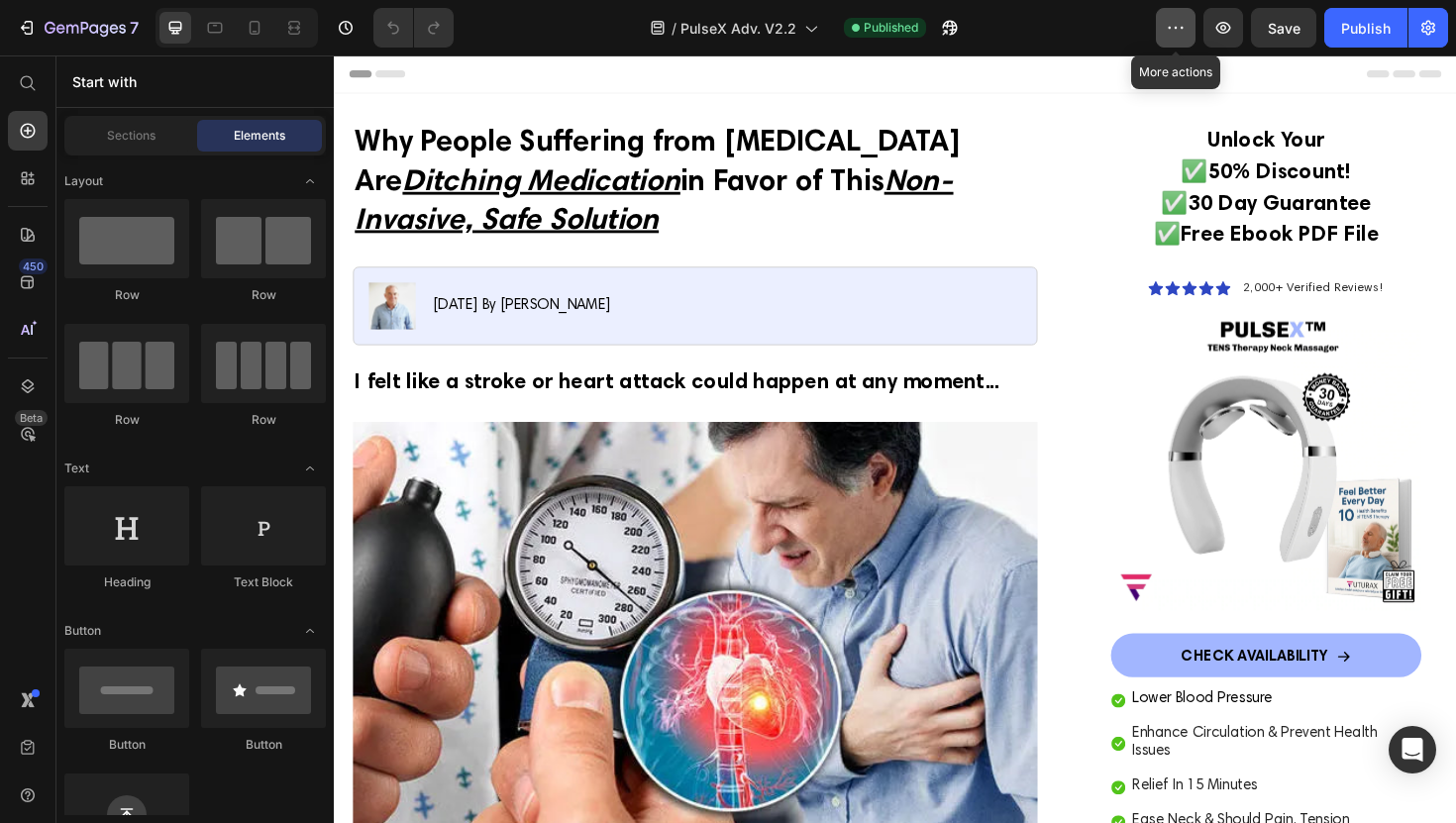 click 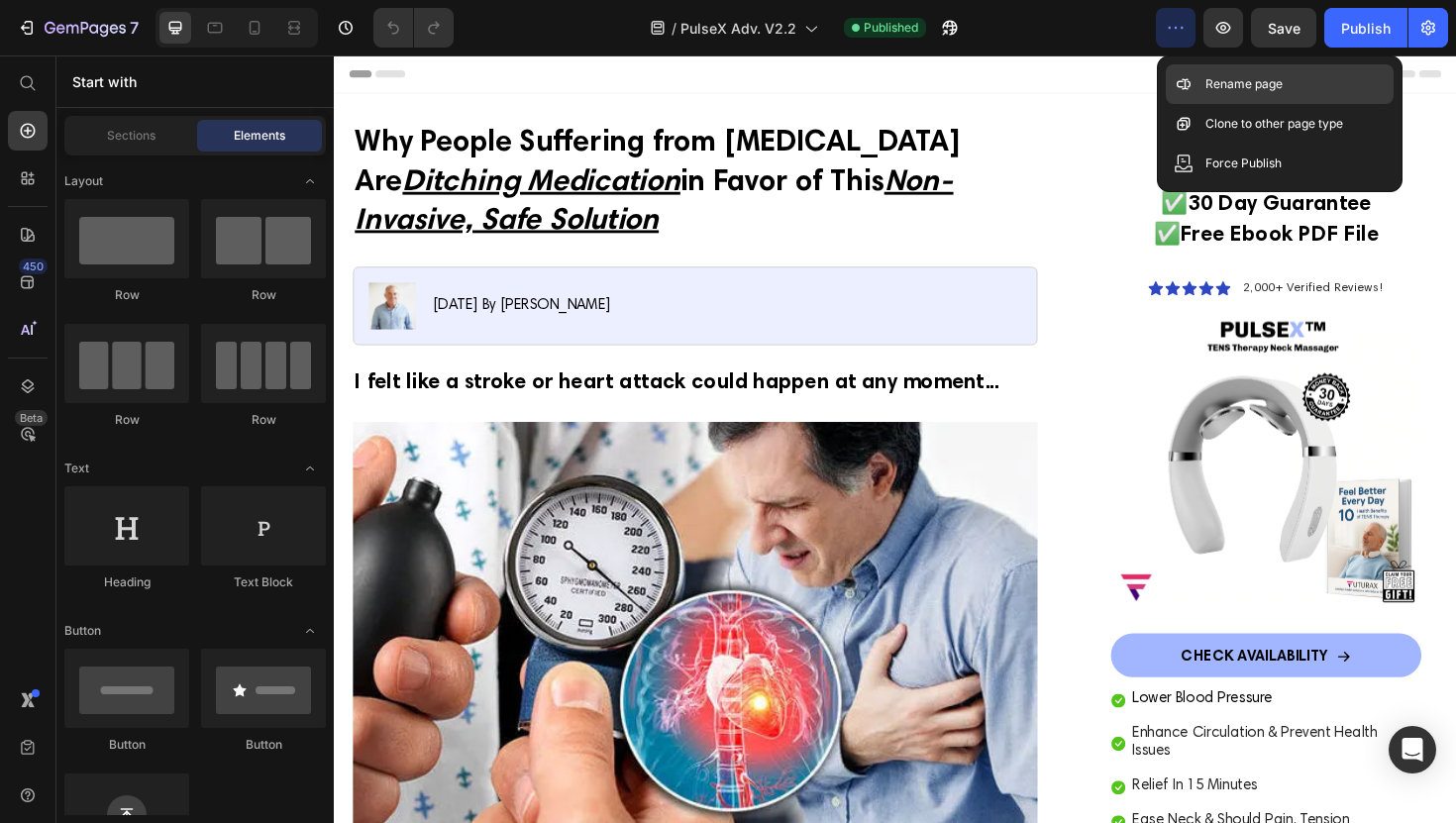 click 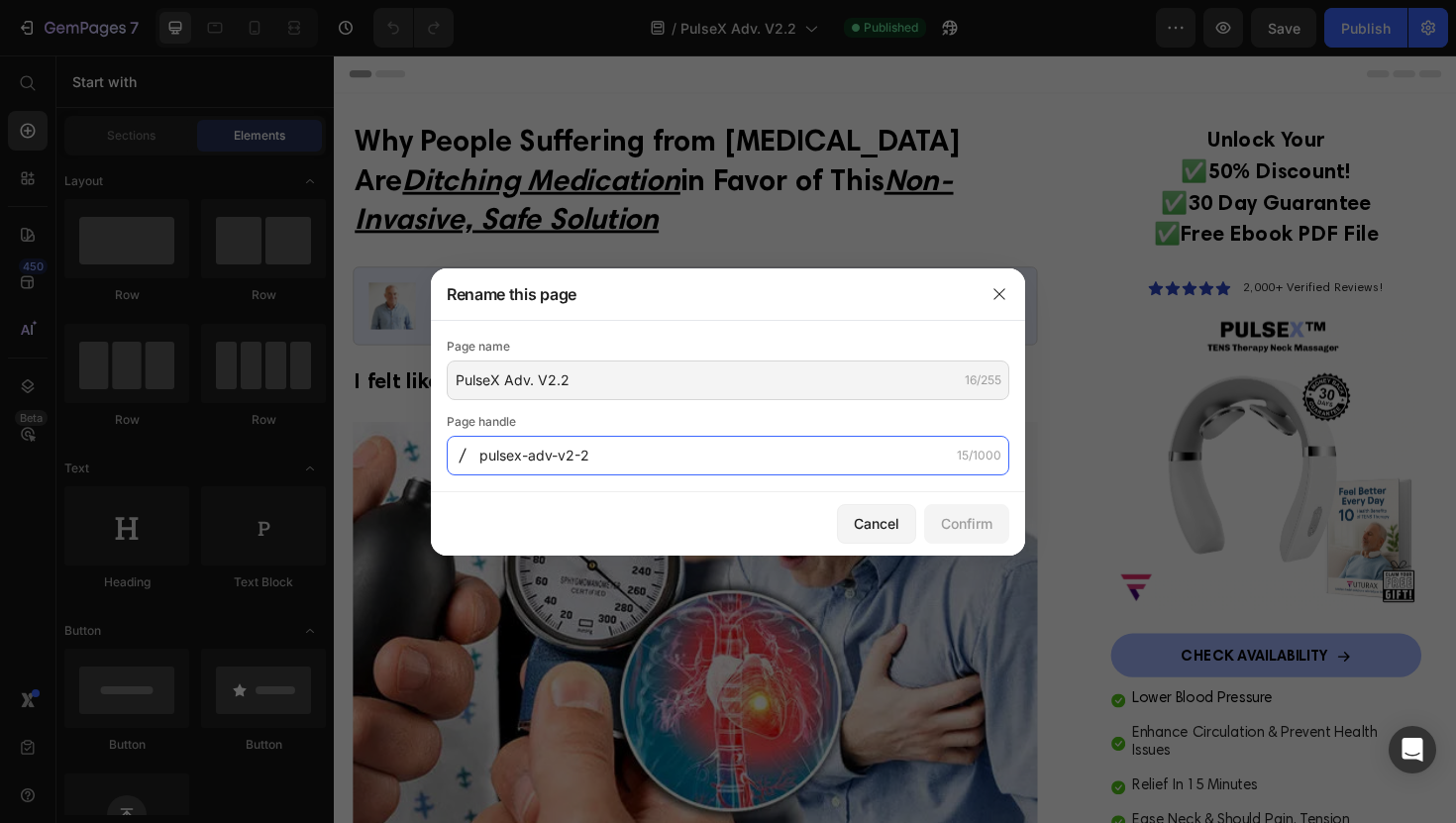 click on "pulsex-adv-v2-2" 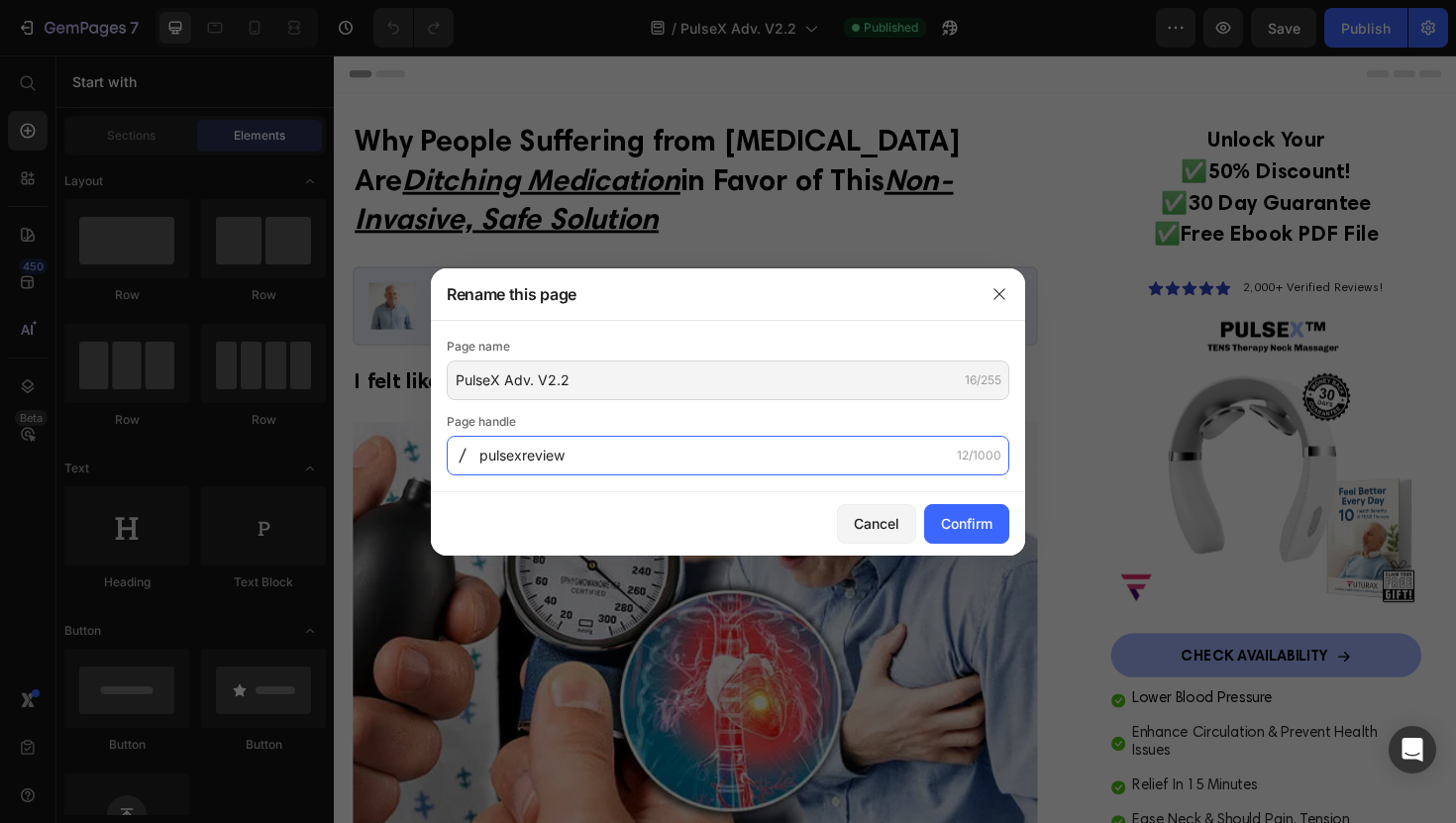 type on "pulsexreview" 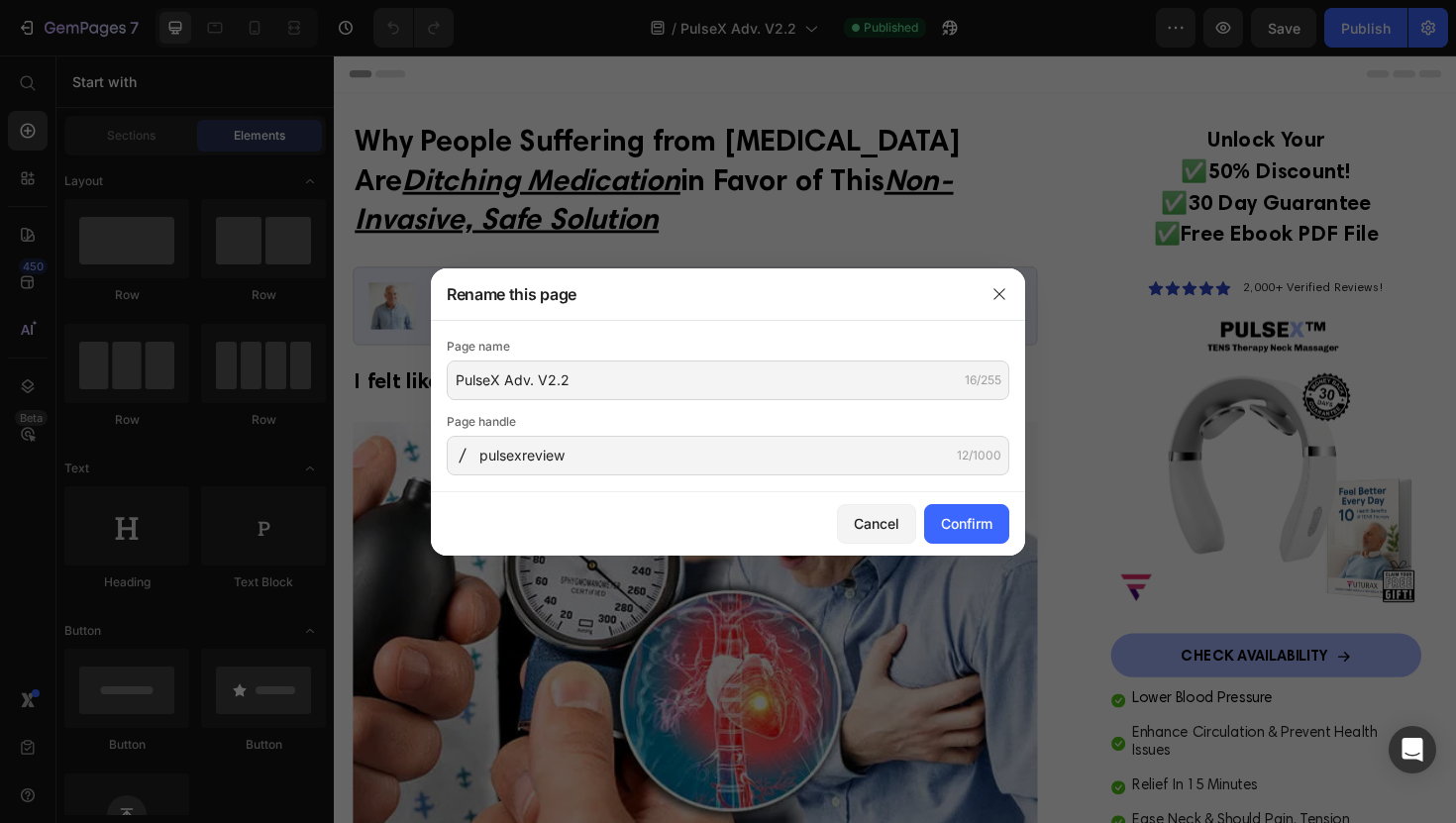 click on "Cancel Confirm" at bounding box center (728, 524) 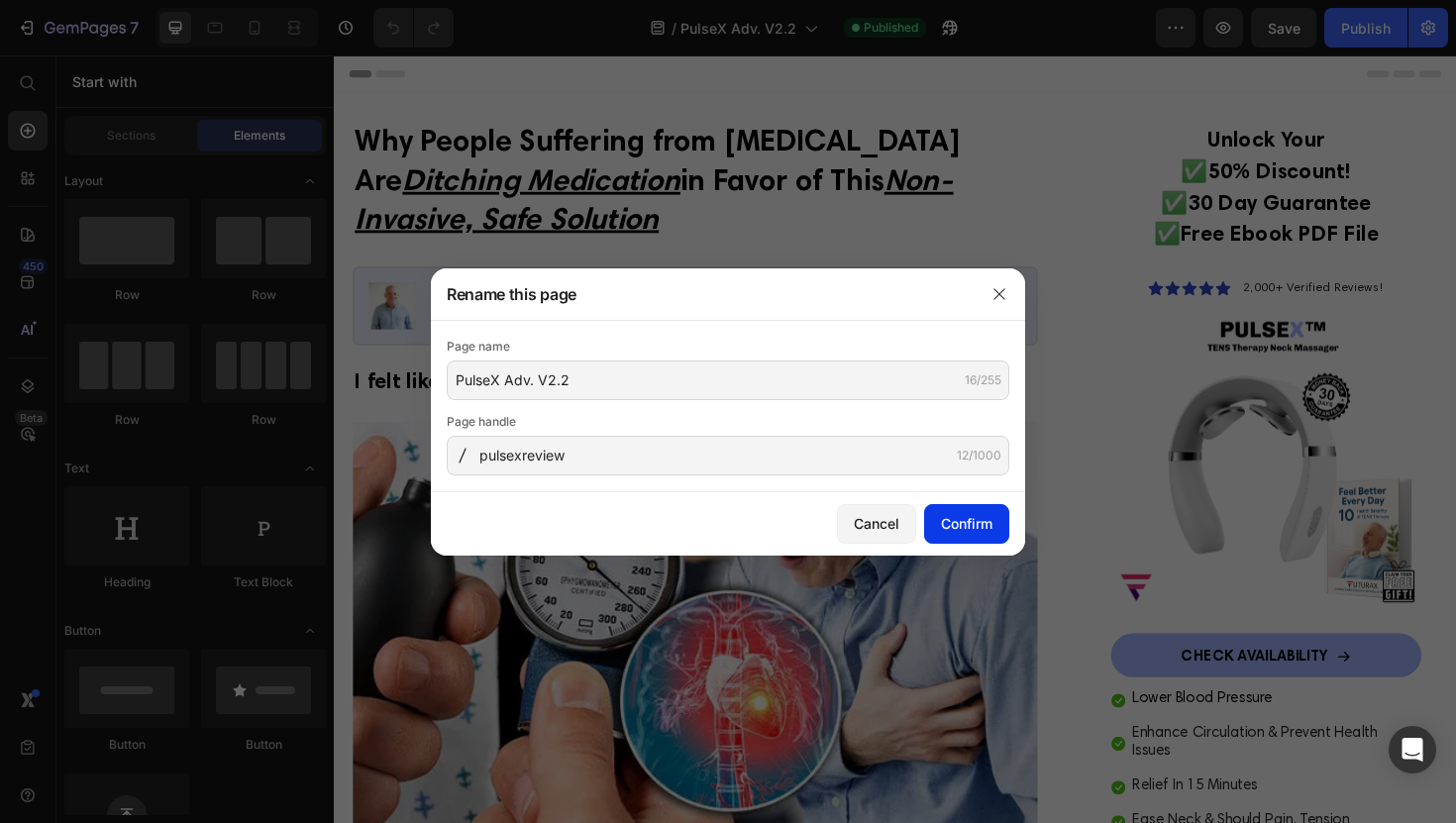 click on "Confirm" at bounding box center [967, 523] 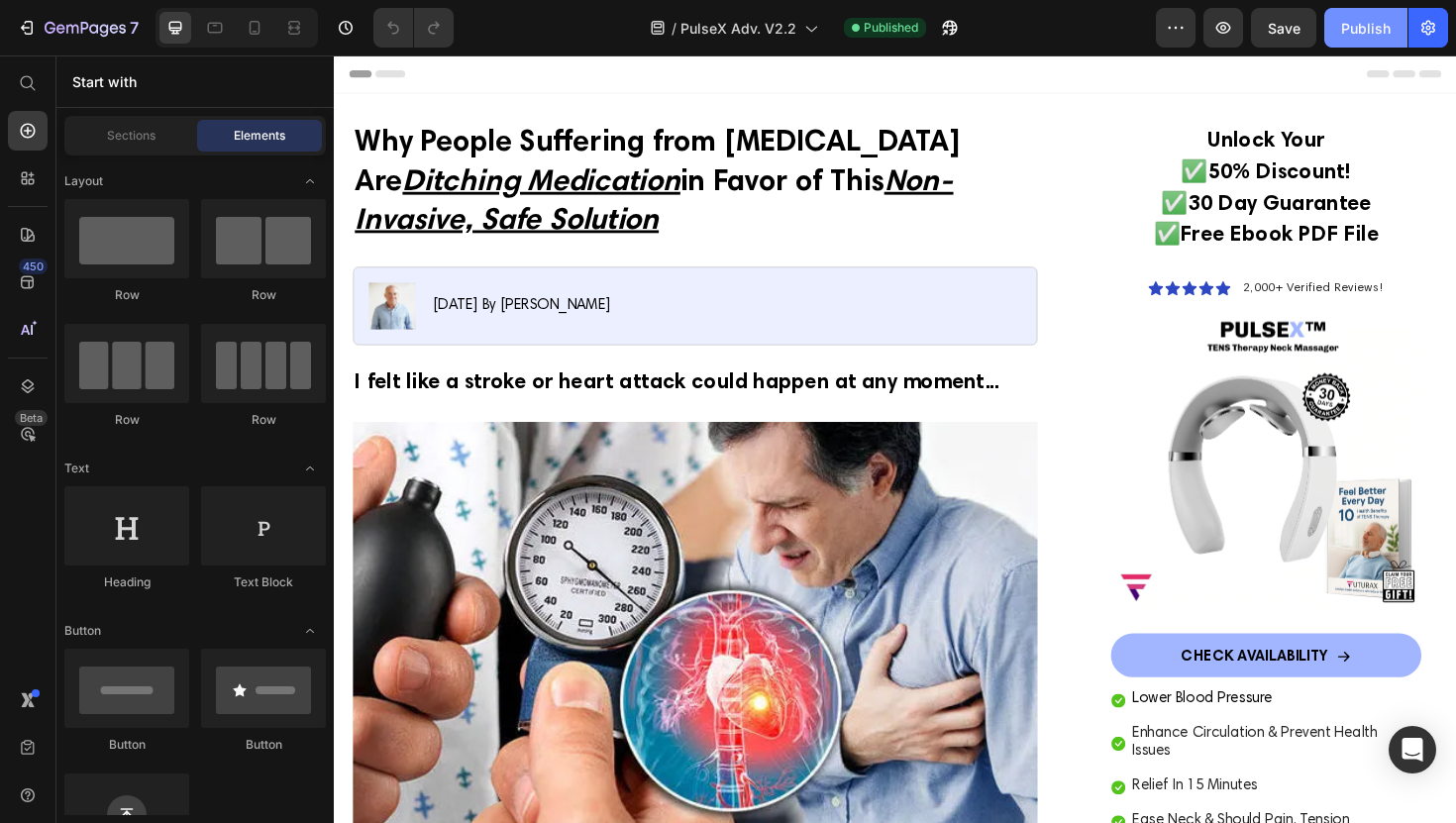 click on "Publish" at bounding box center (1366, 28) 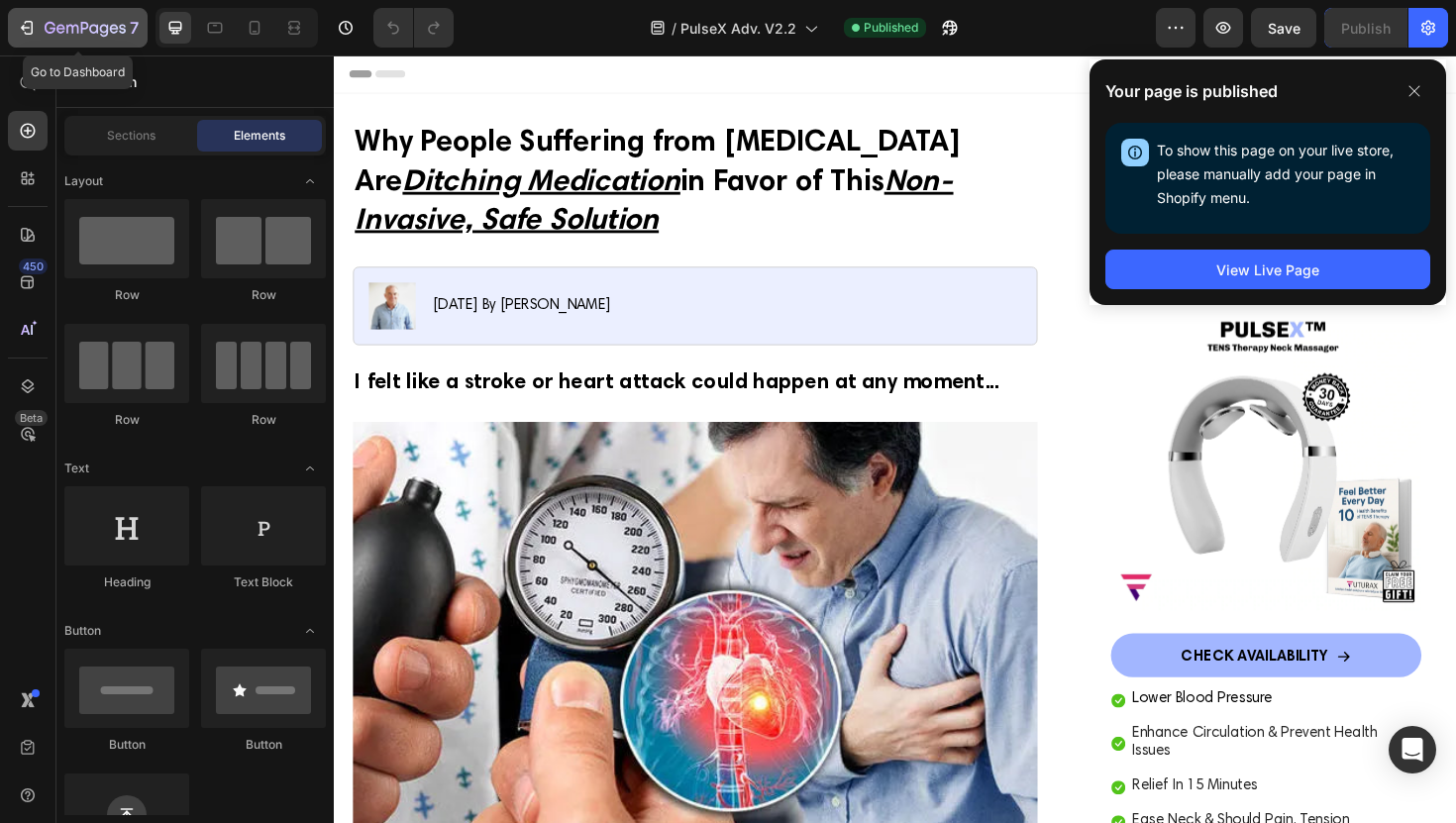 click 